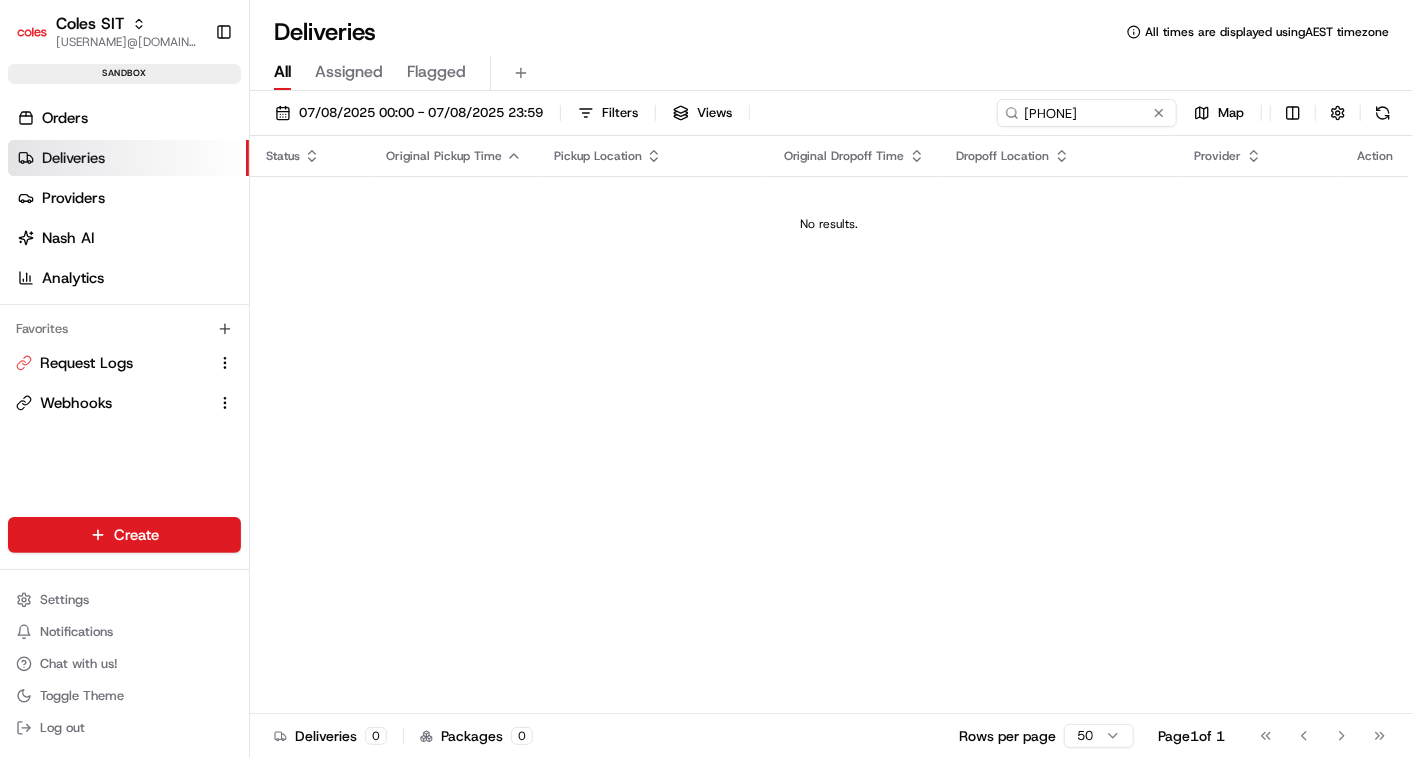 scroll, scrollTop: 0, scrollLeft: 0, axis: both 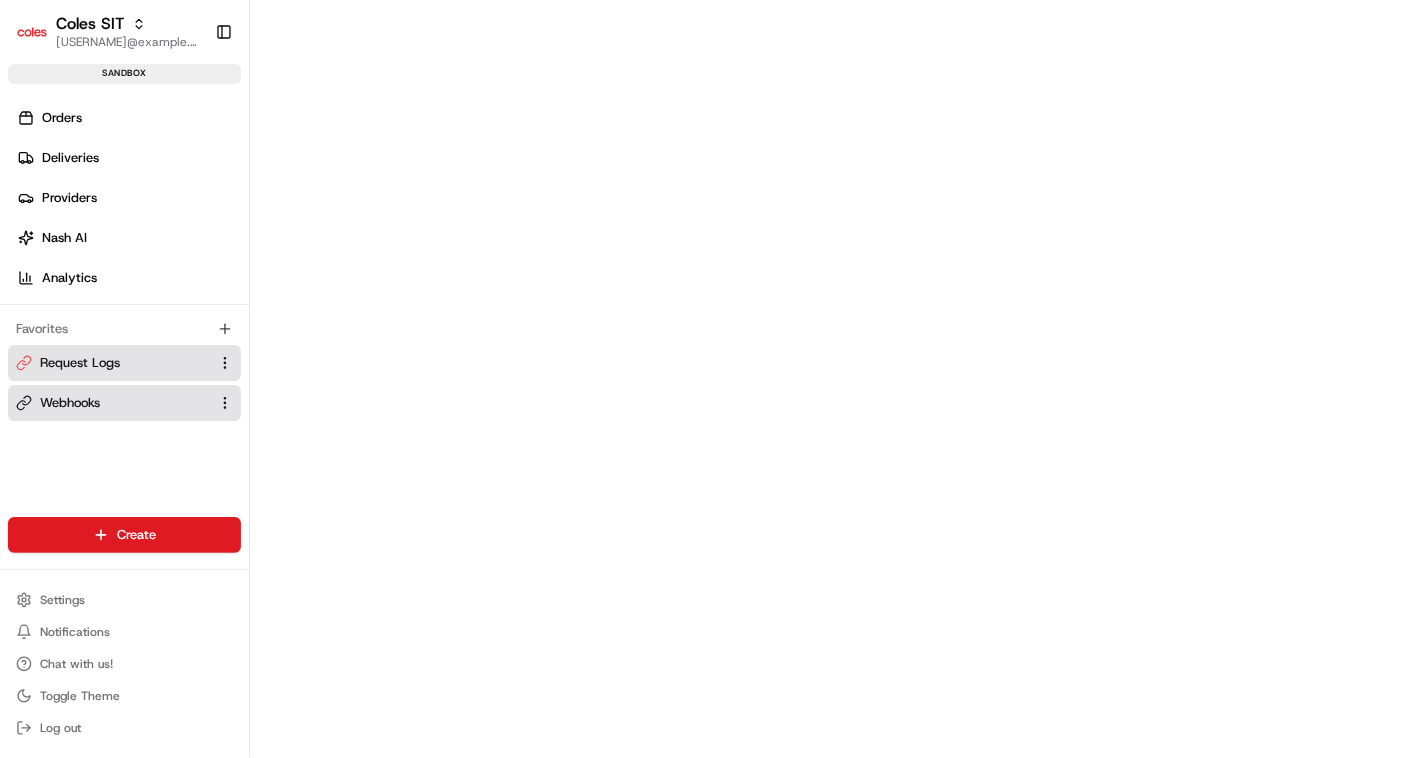 click on "Request Logs" at bounding box center (124, 363) 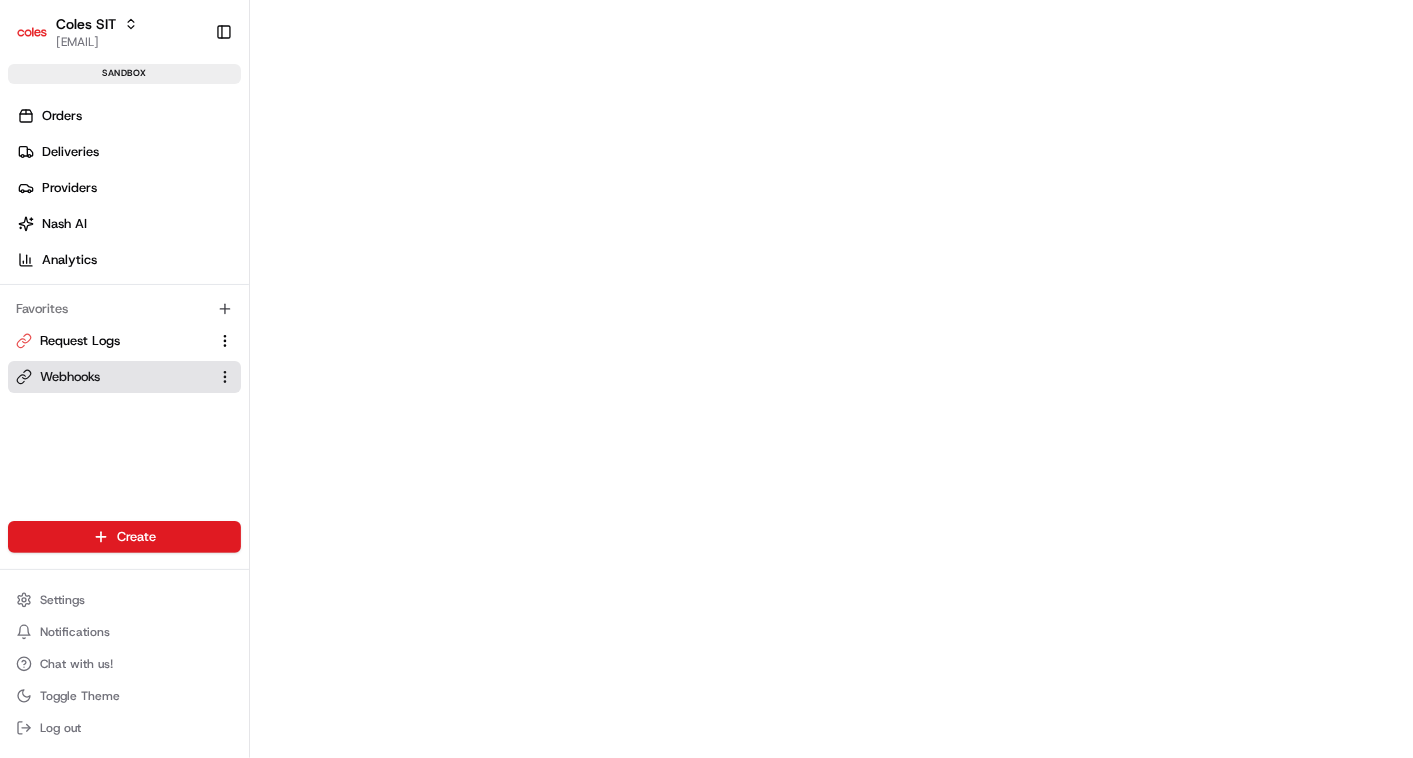 scroll, scrollTop: 0, scrollLeft: 0, axis: both 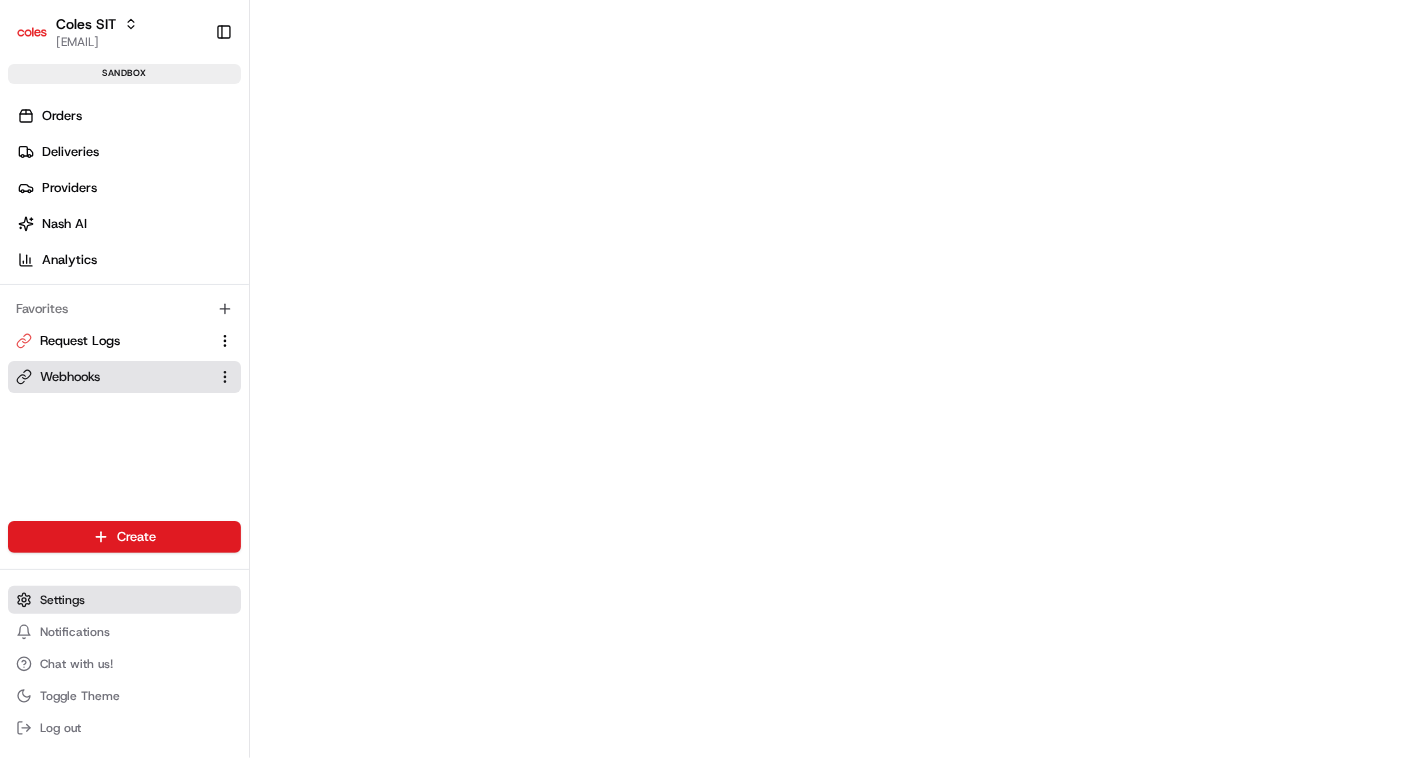 click on "Settings" at bounding box center [62, 600] 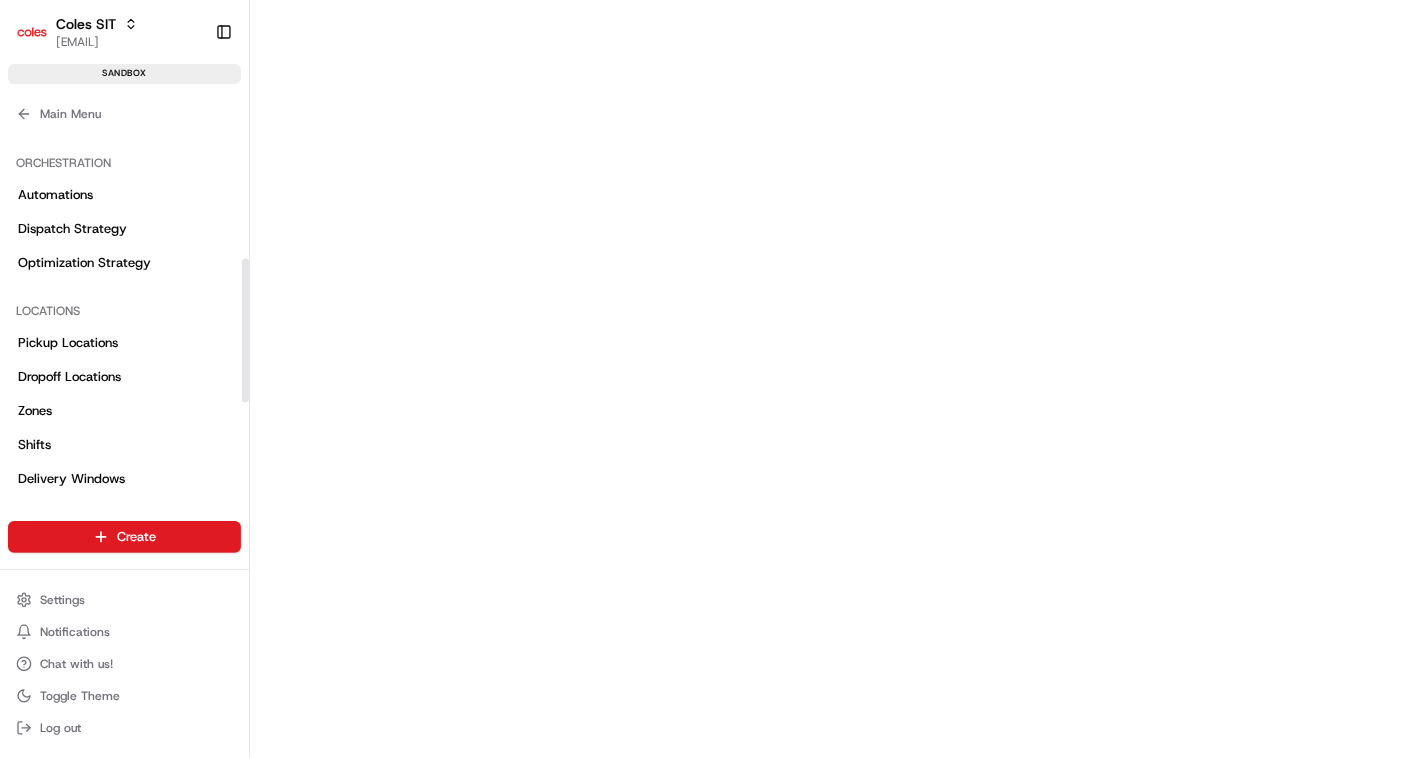 scroll, scrollTop: 332, scrollLeft: 0, axis: vertical 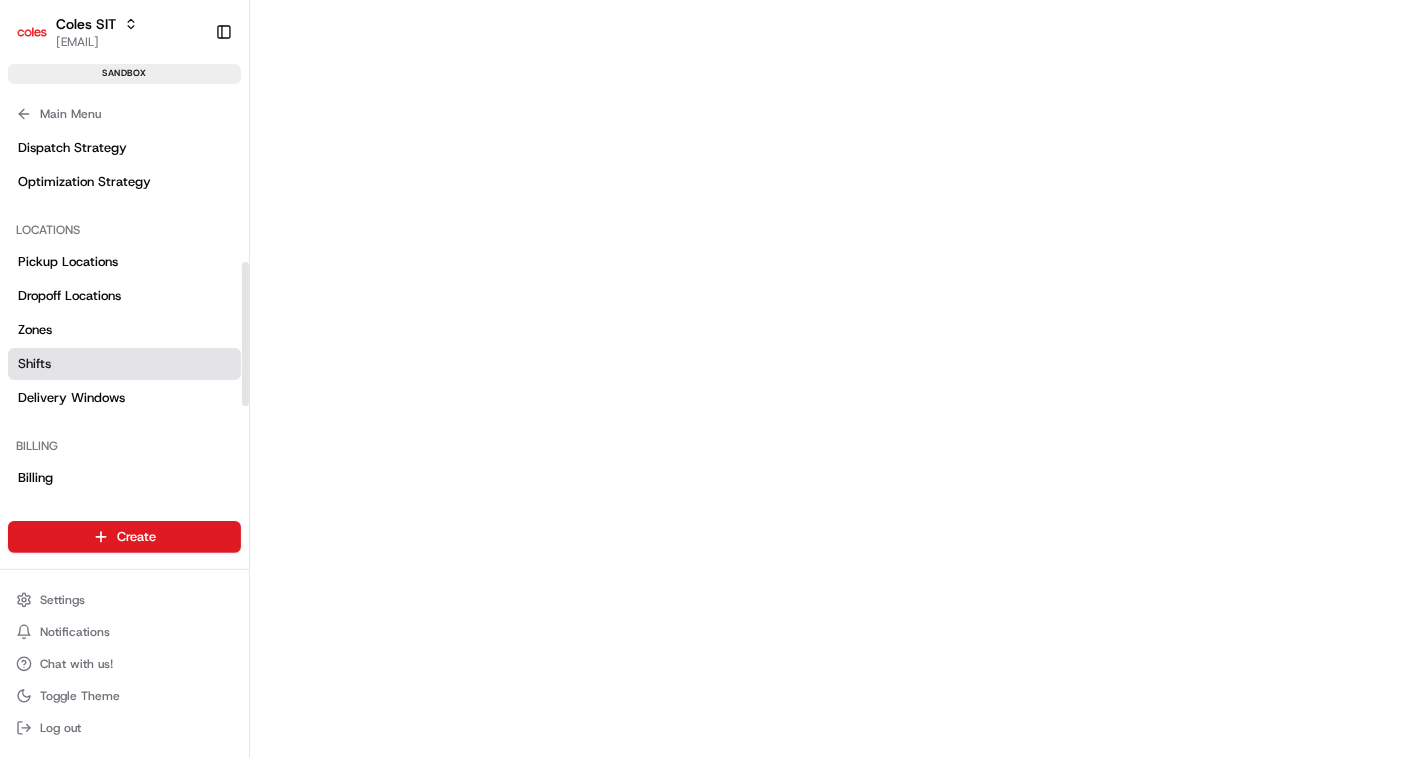 click on "Shifts" at bounding box center [124, 364] 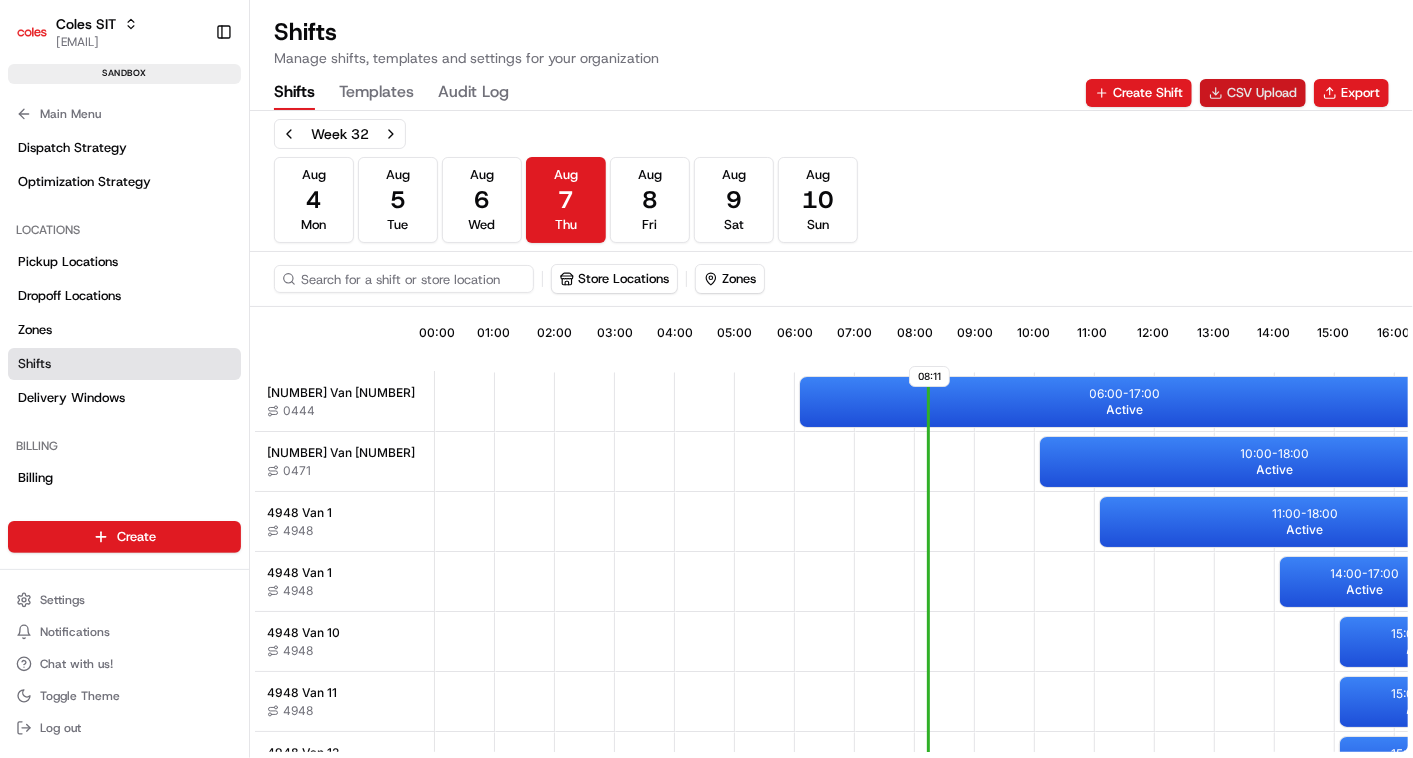 click on "CSV Upload" at bounding box center (1253, 93) 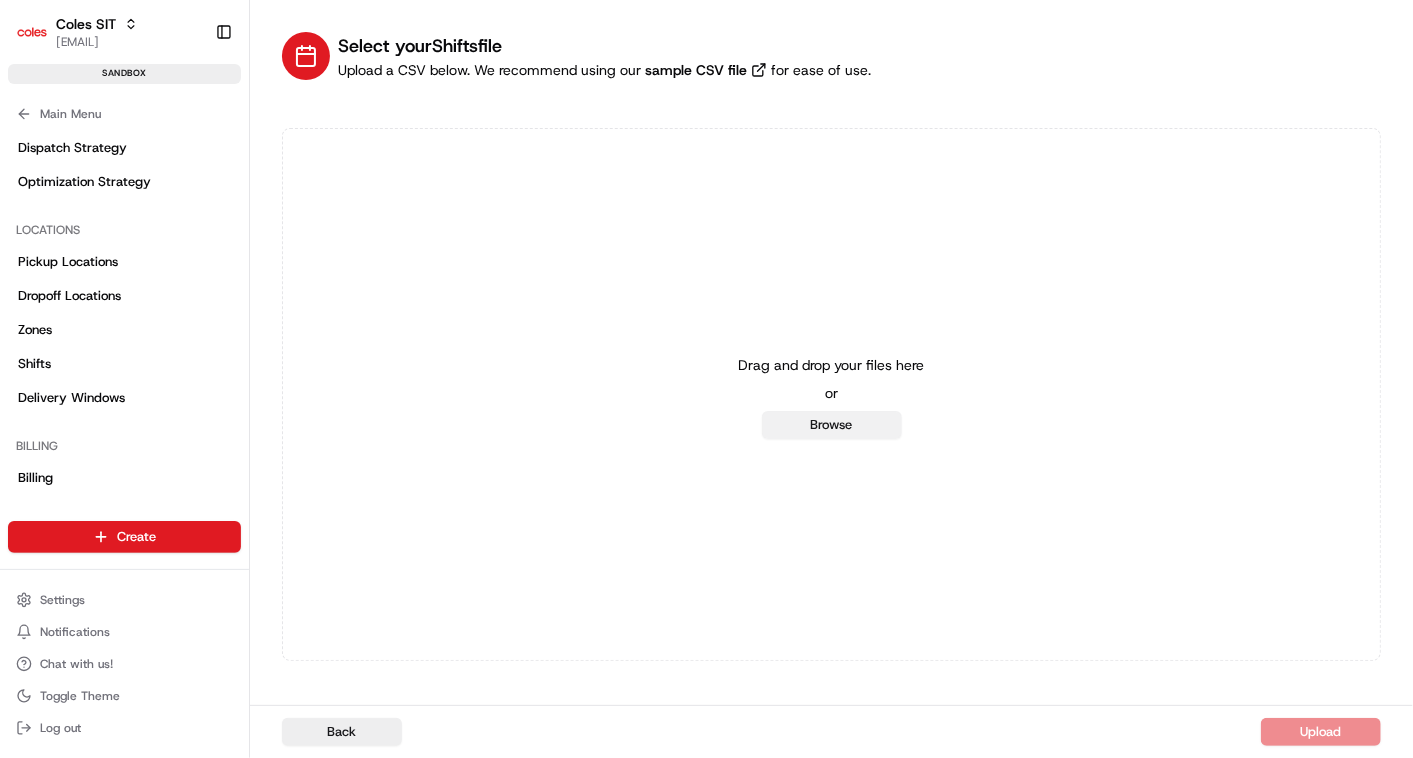 click on "Browse" at bounding box center (832, 425) 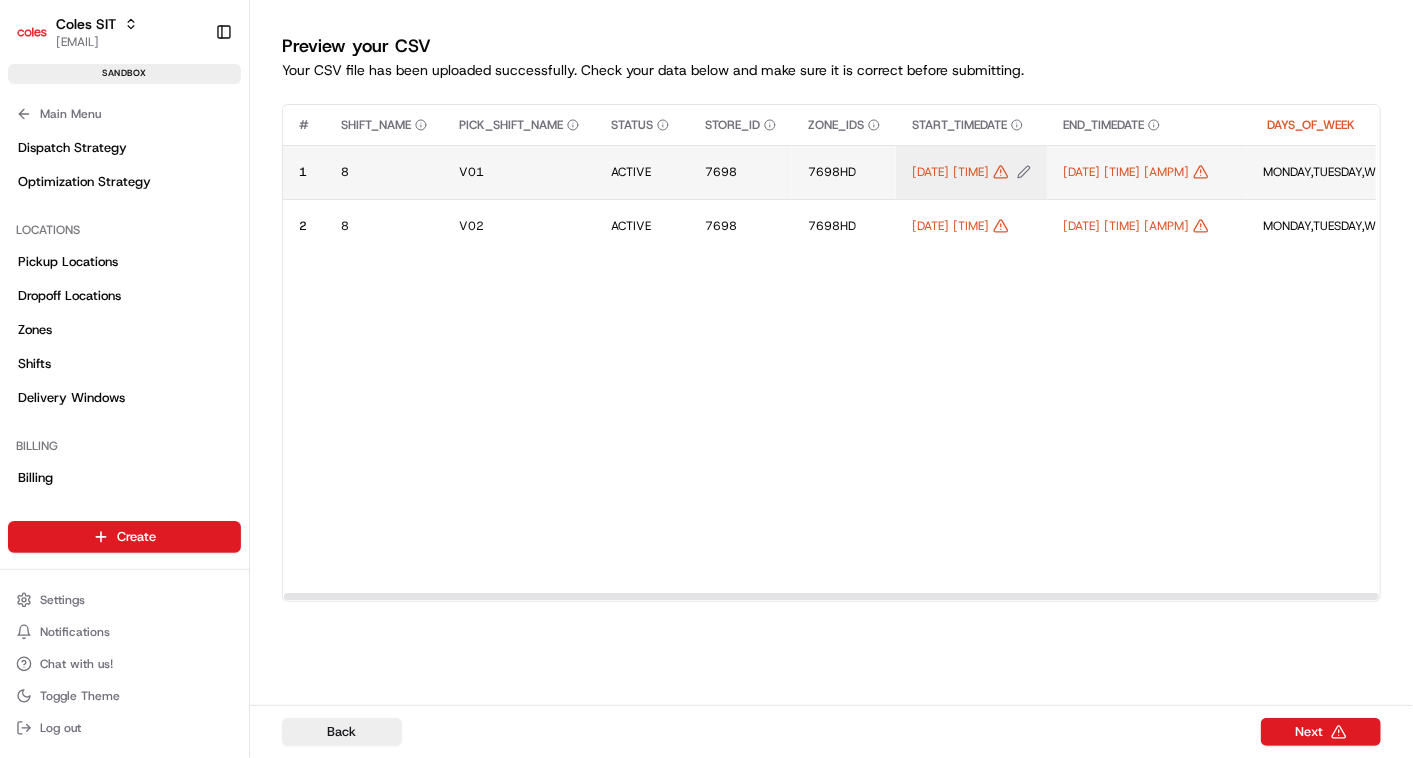 click 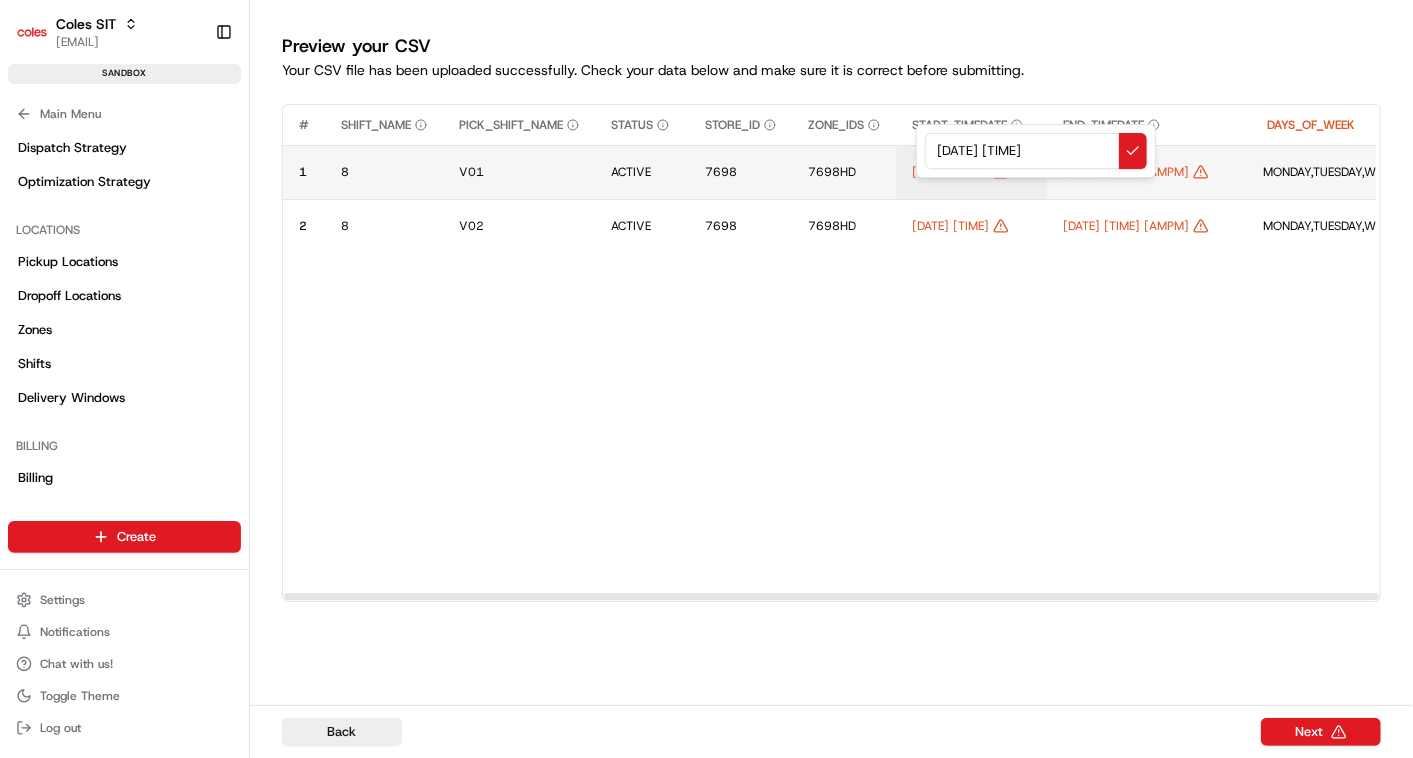 paste on "1/08/2025 16" 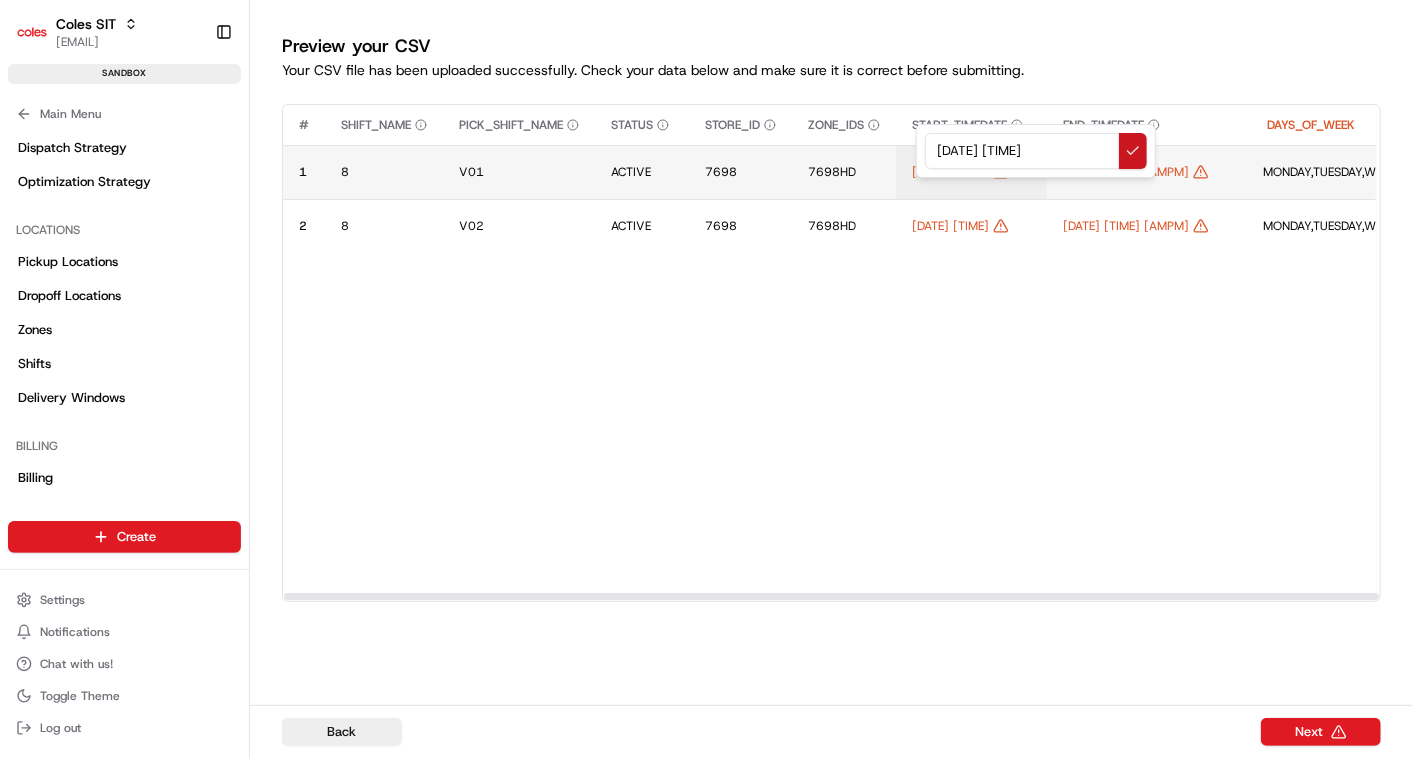 type on "1708/2025 13:00" 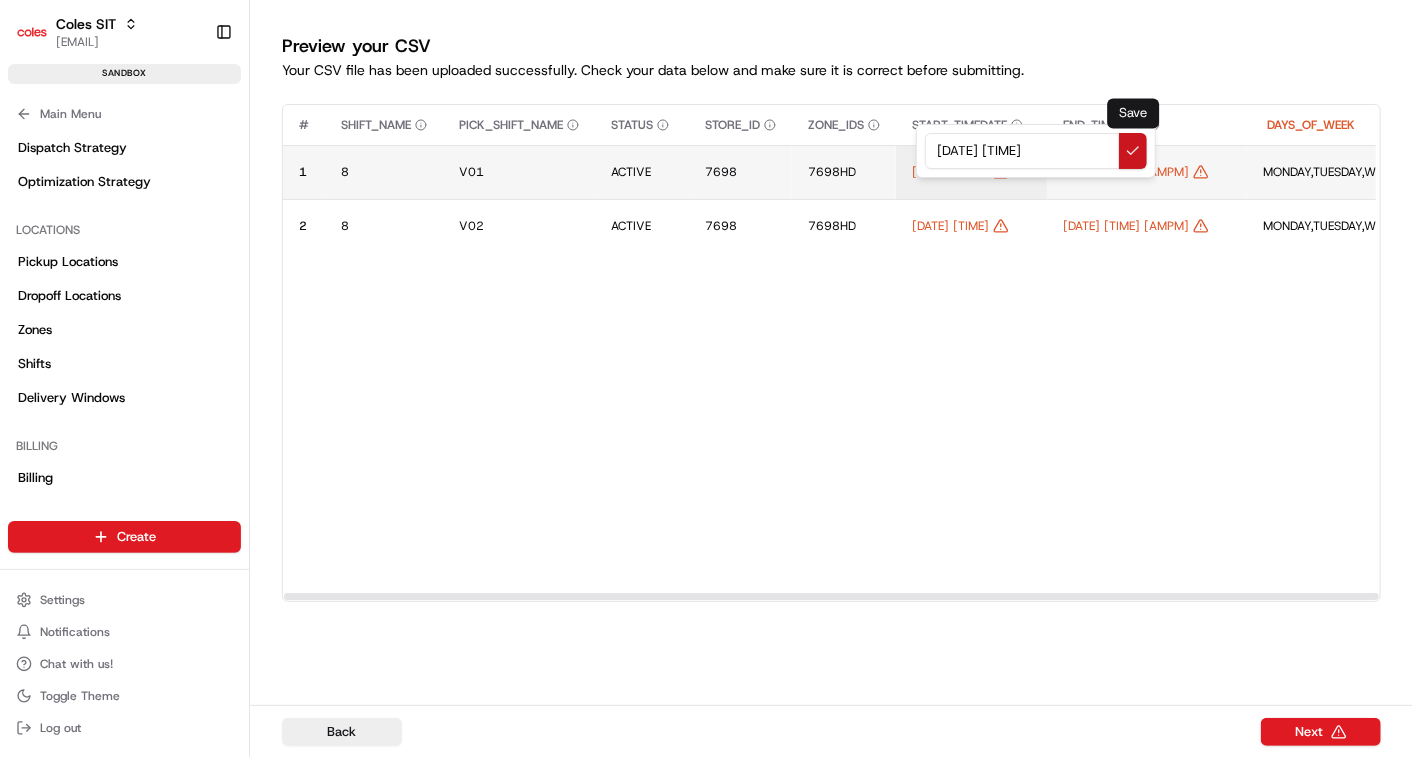 click at bounding box center (1133, 151) 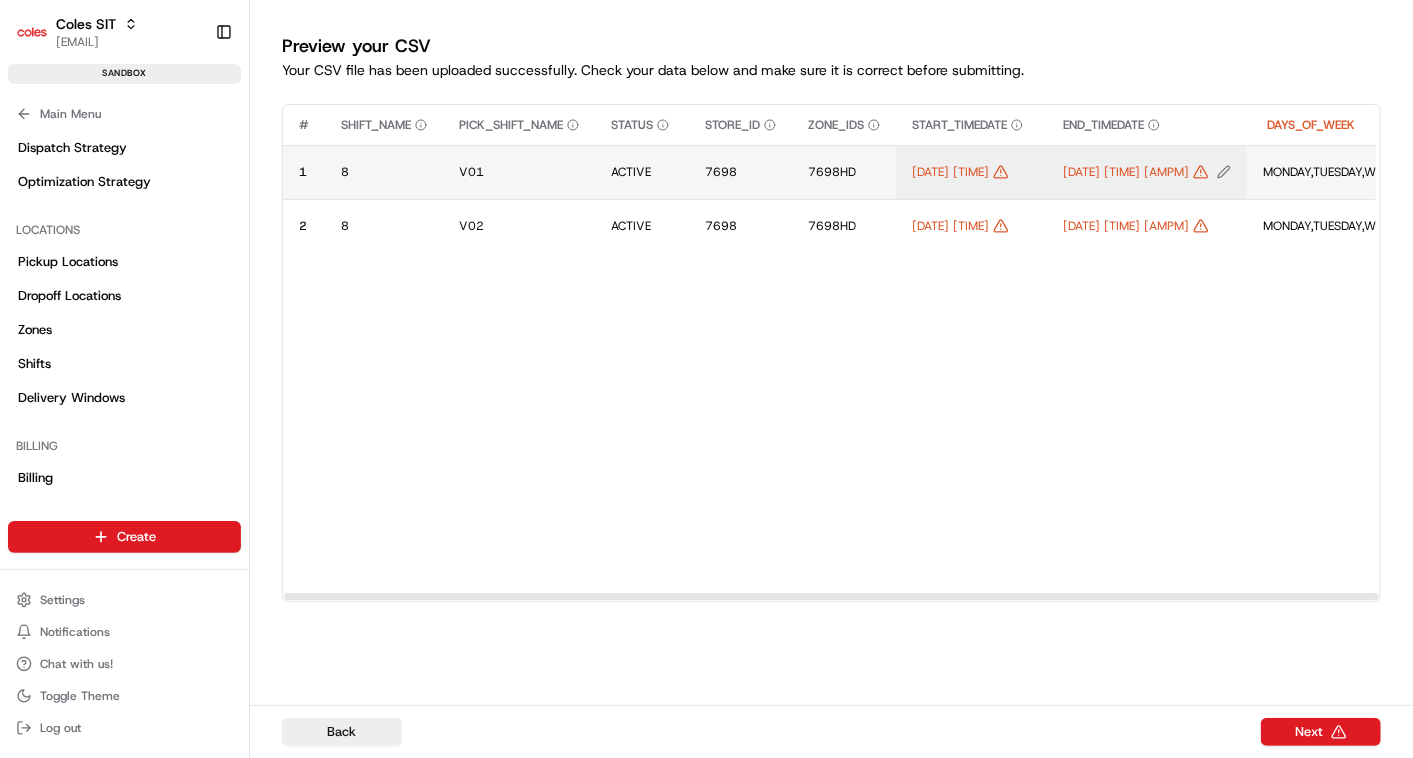 click 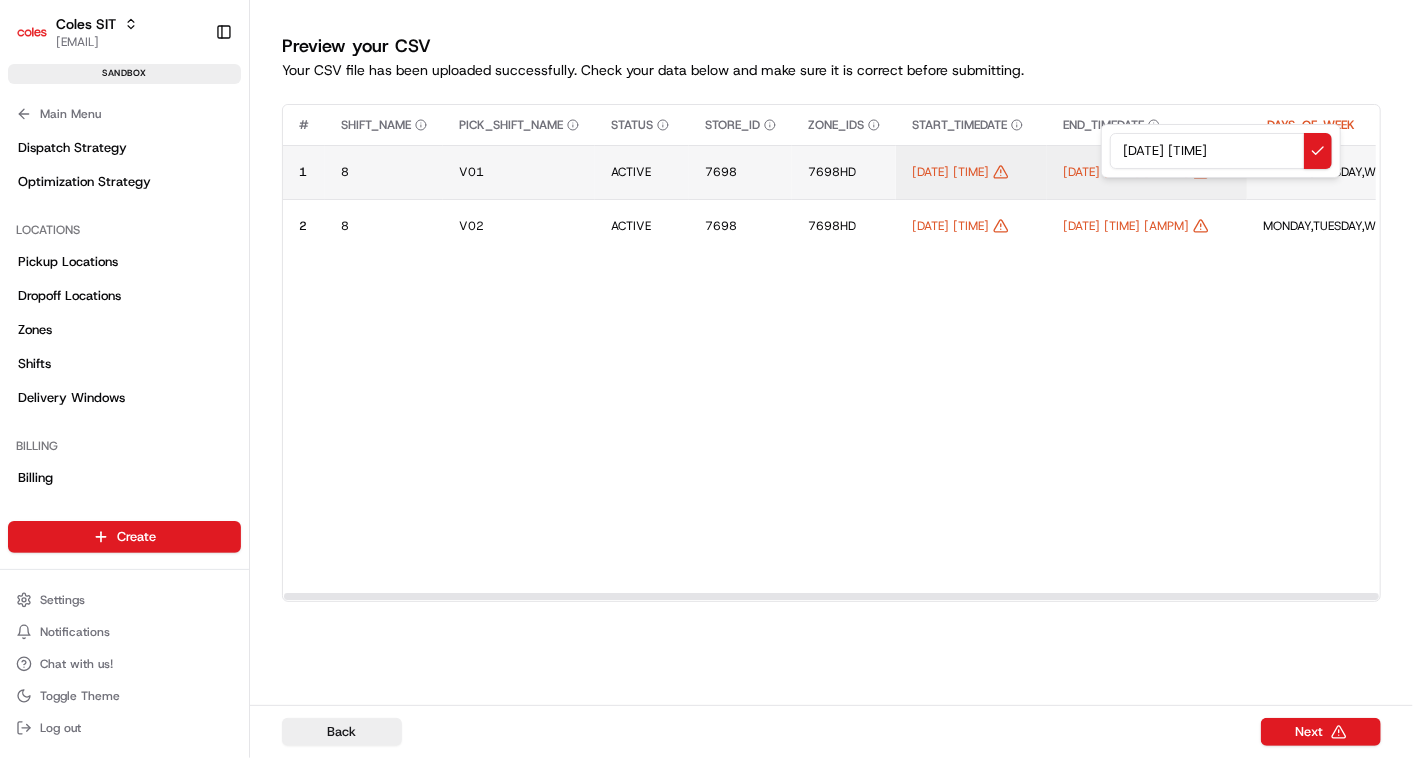click on "1/08/2025 16:00" at bounding box center (1221, 151) 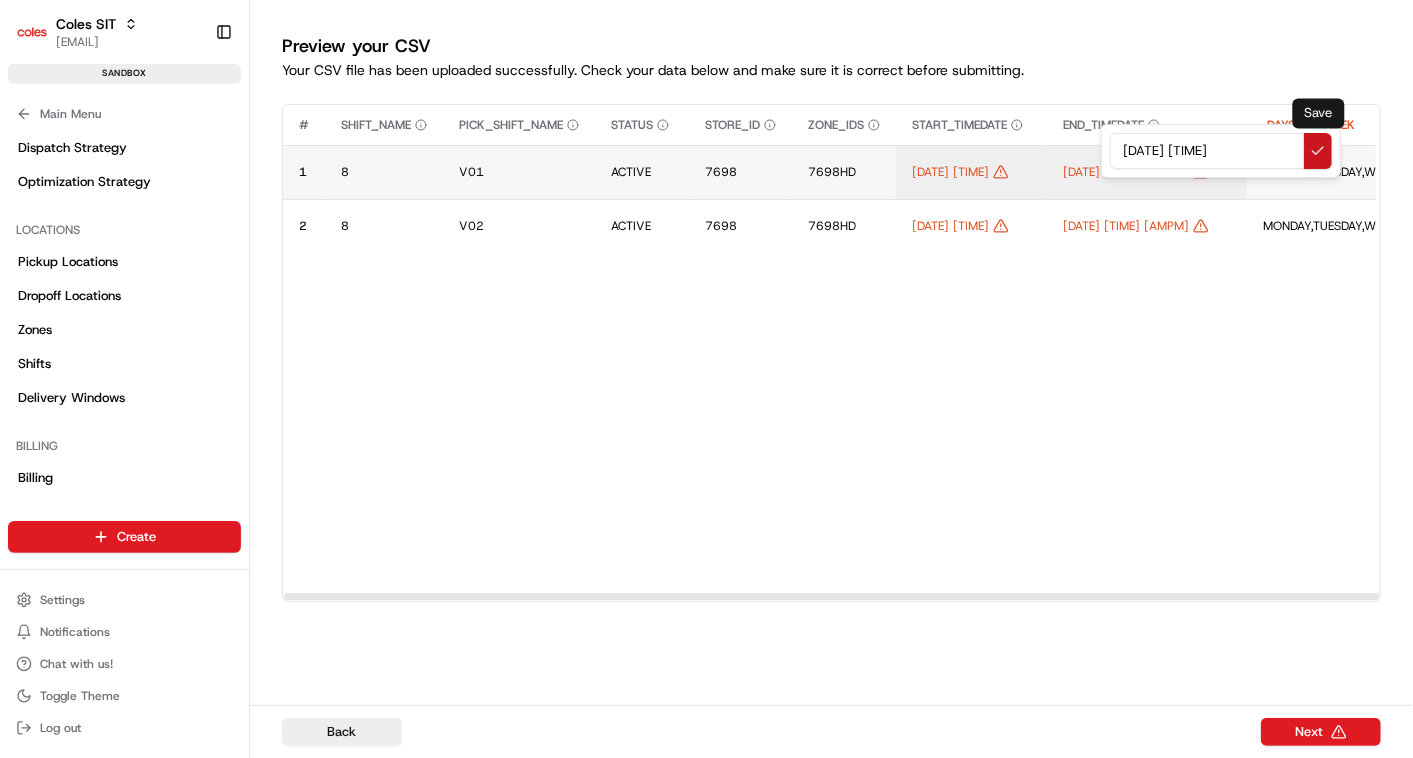 type on "7/08/2025 23:00" 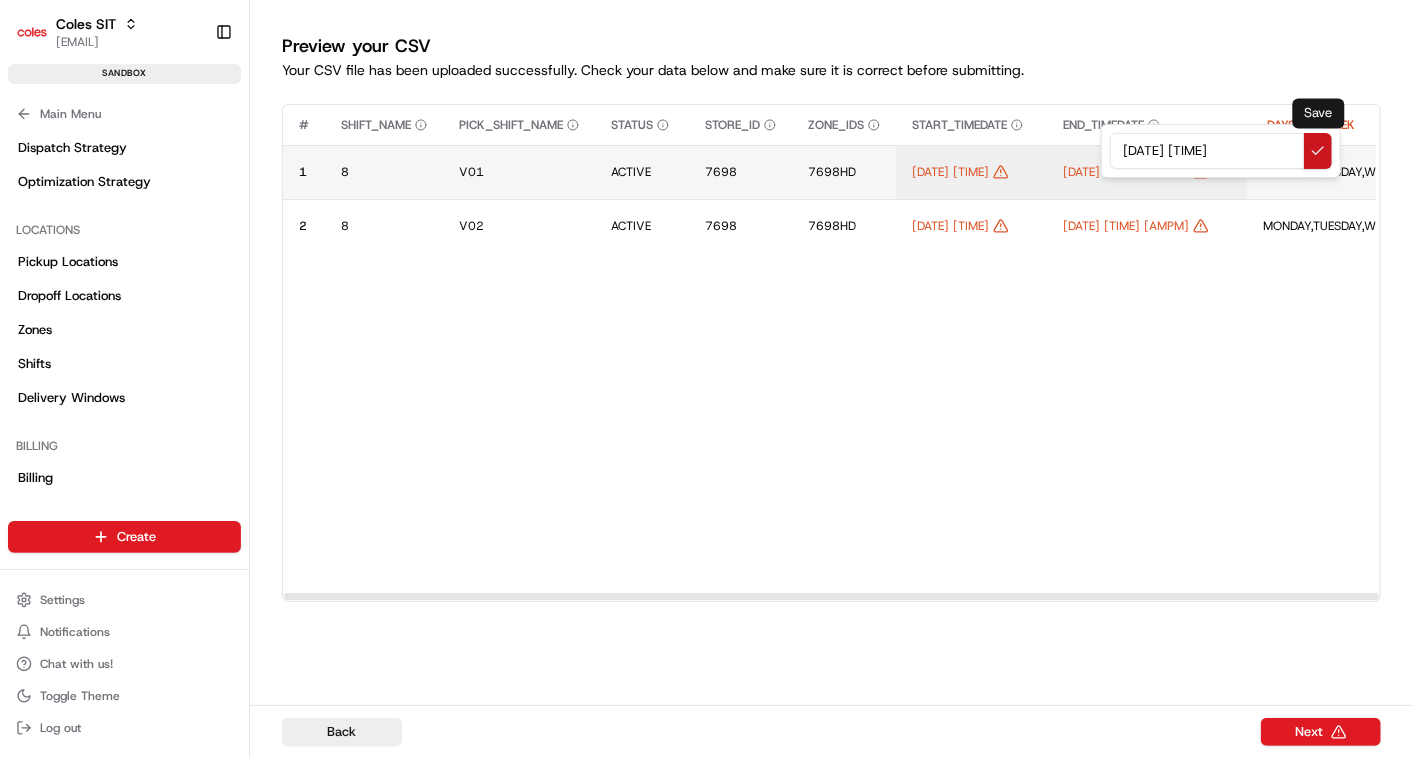 click at bounding box center [1318, 151] 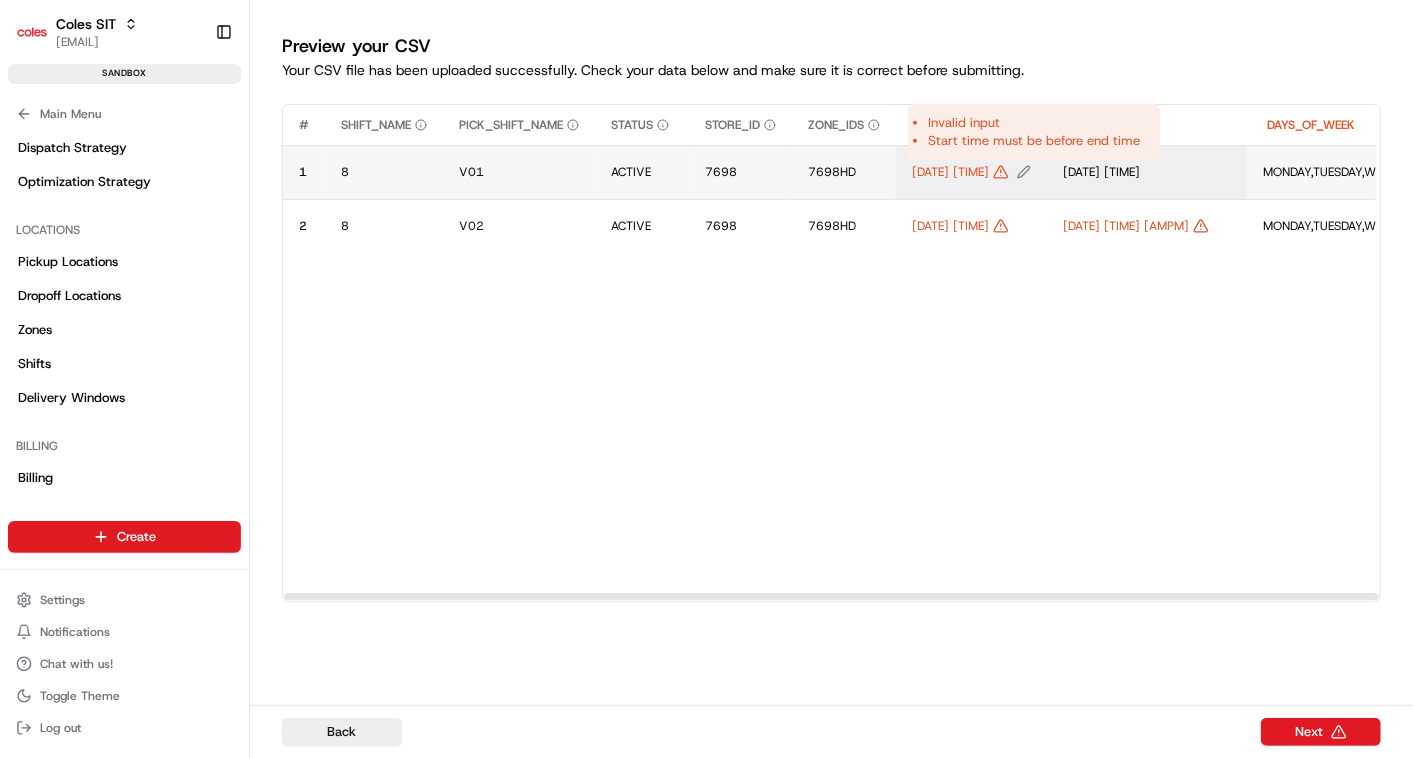 click 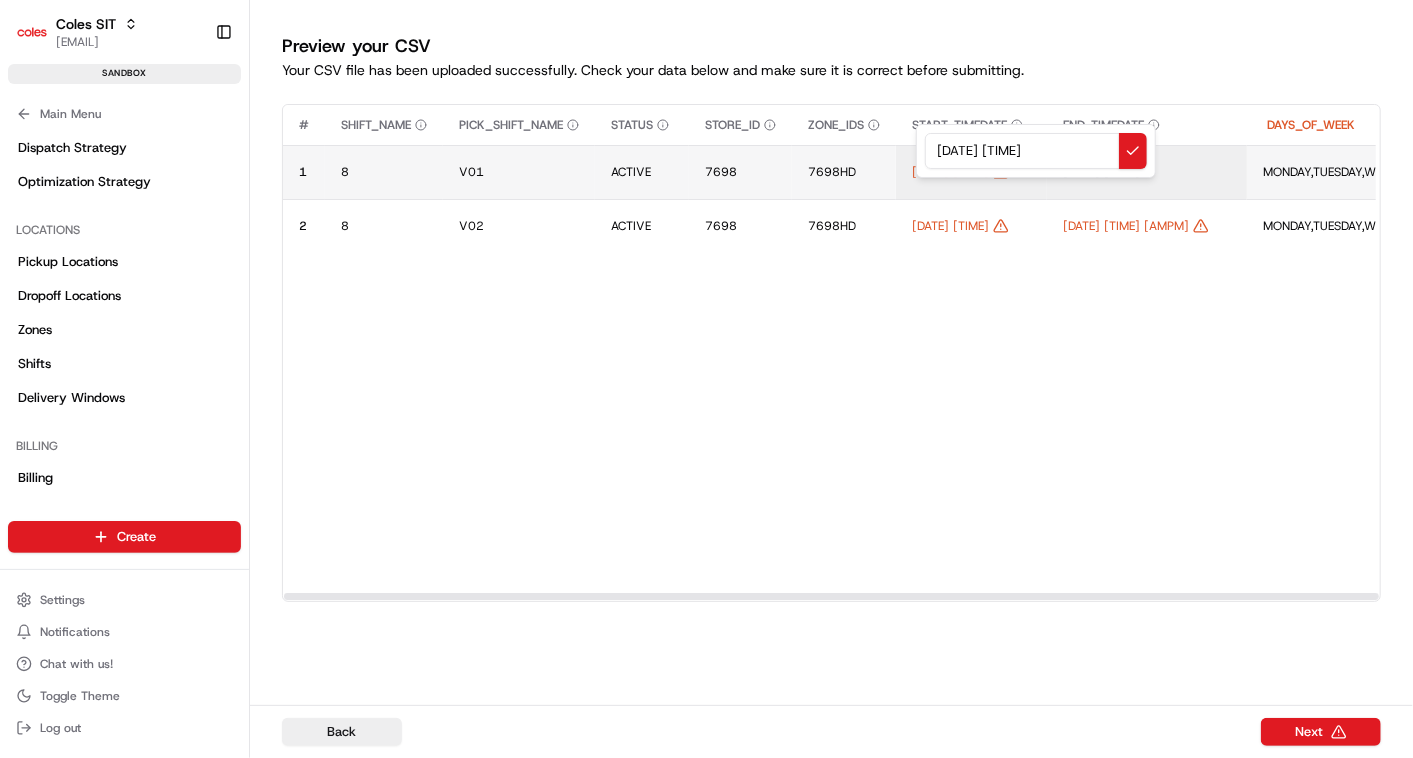 click on "1708/2025 13:00" at bounding box center (1036, 151) 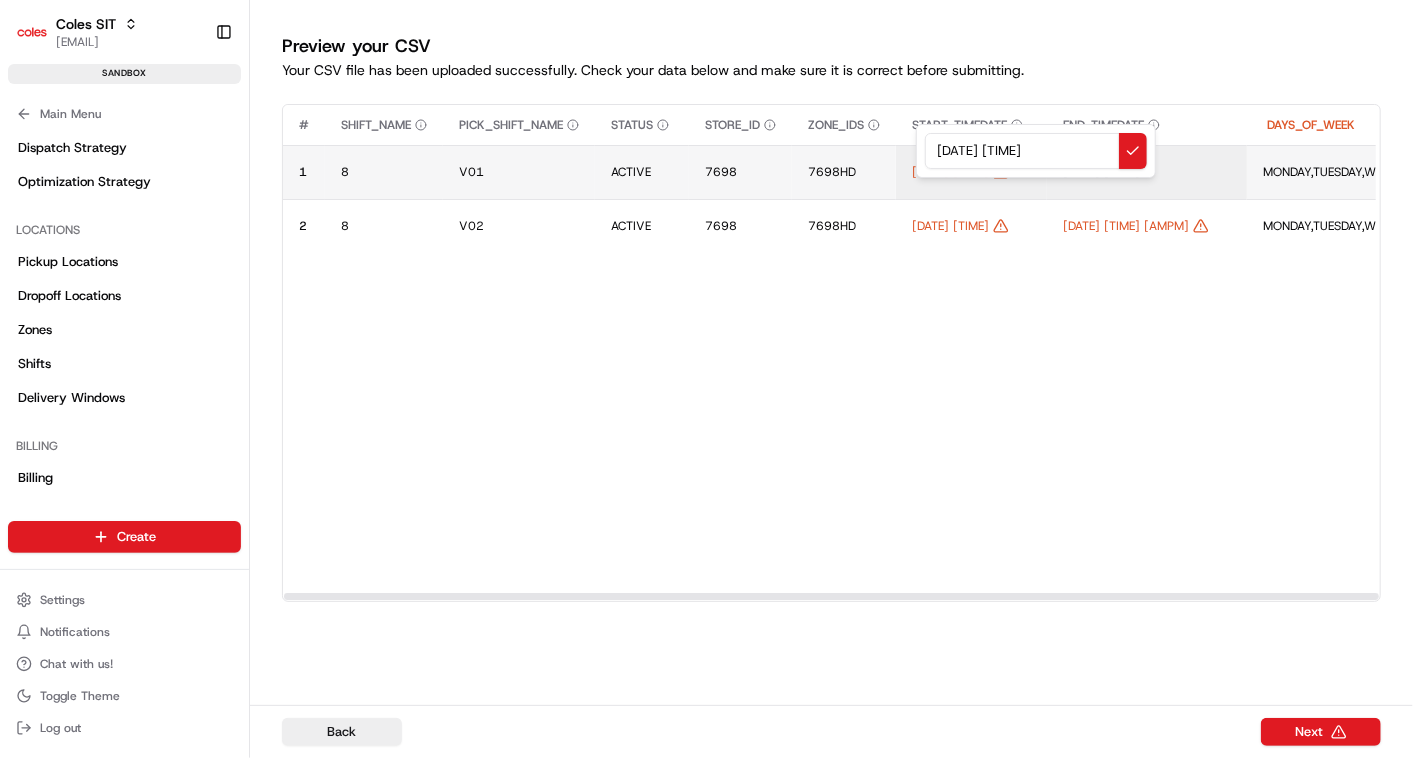 click on "708/2025 13:00" at bounding box center [1036, 151] 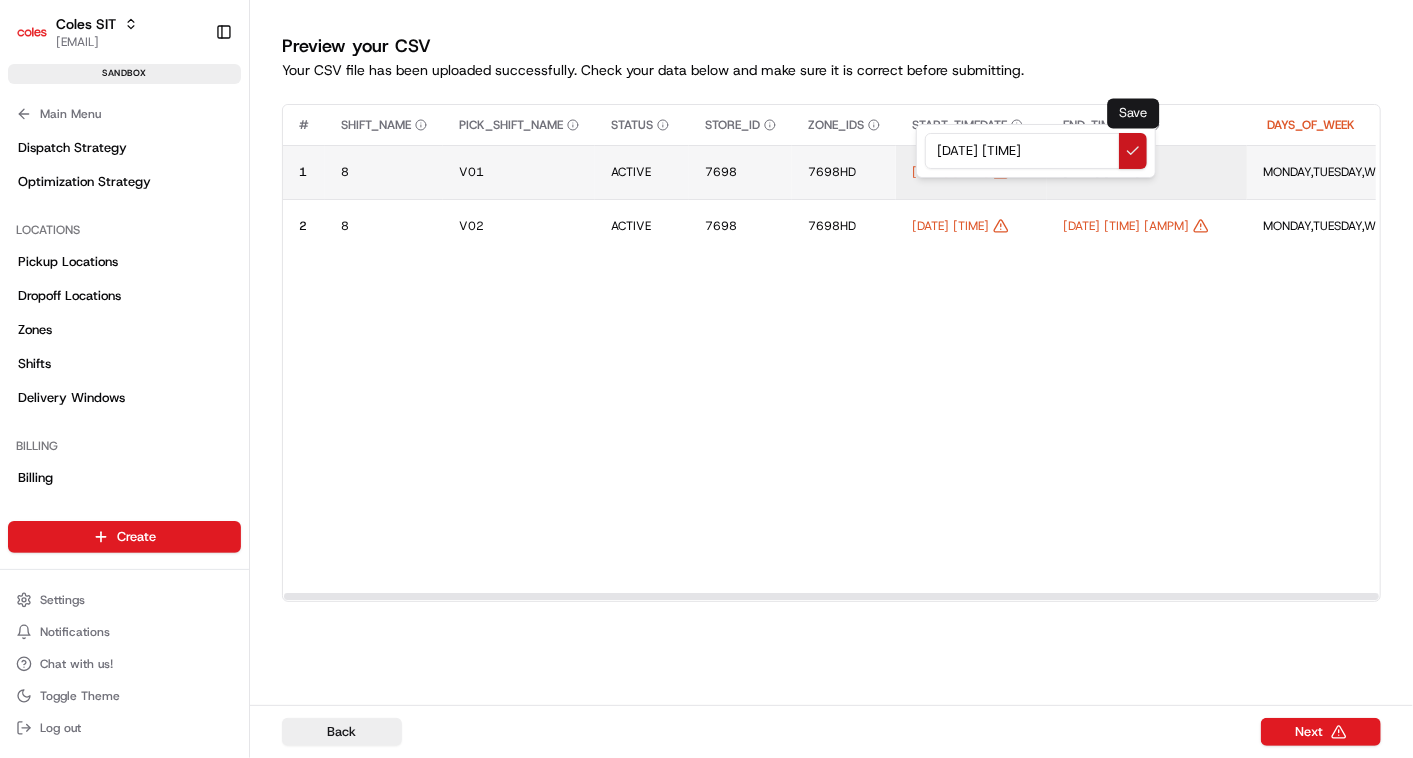 type on "7/08/2025 13:00" 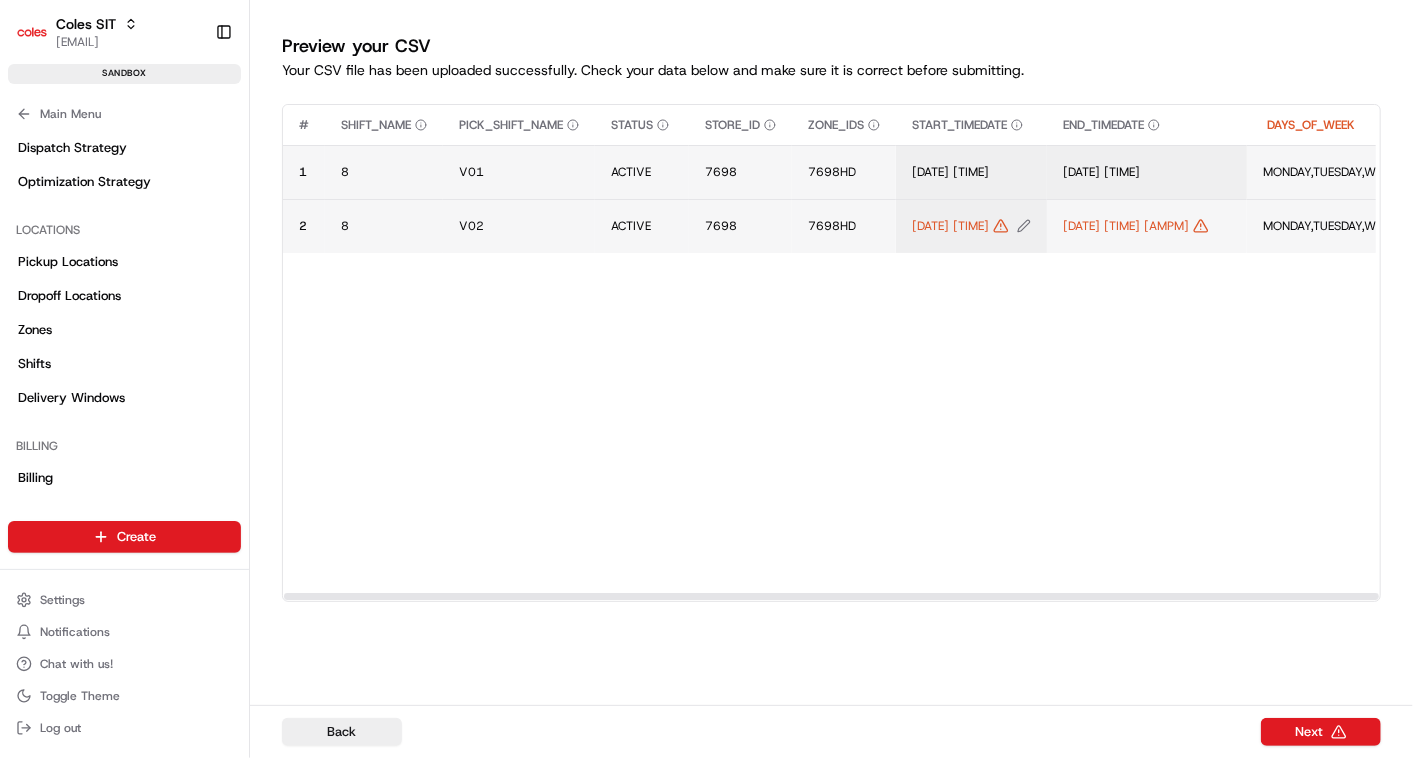 click 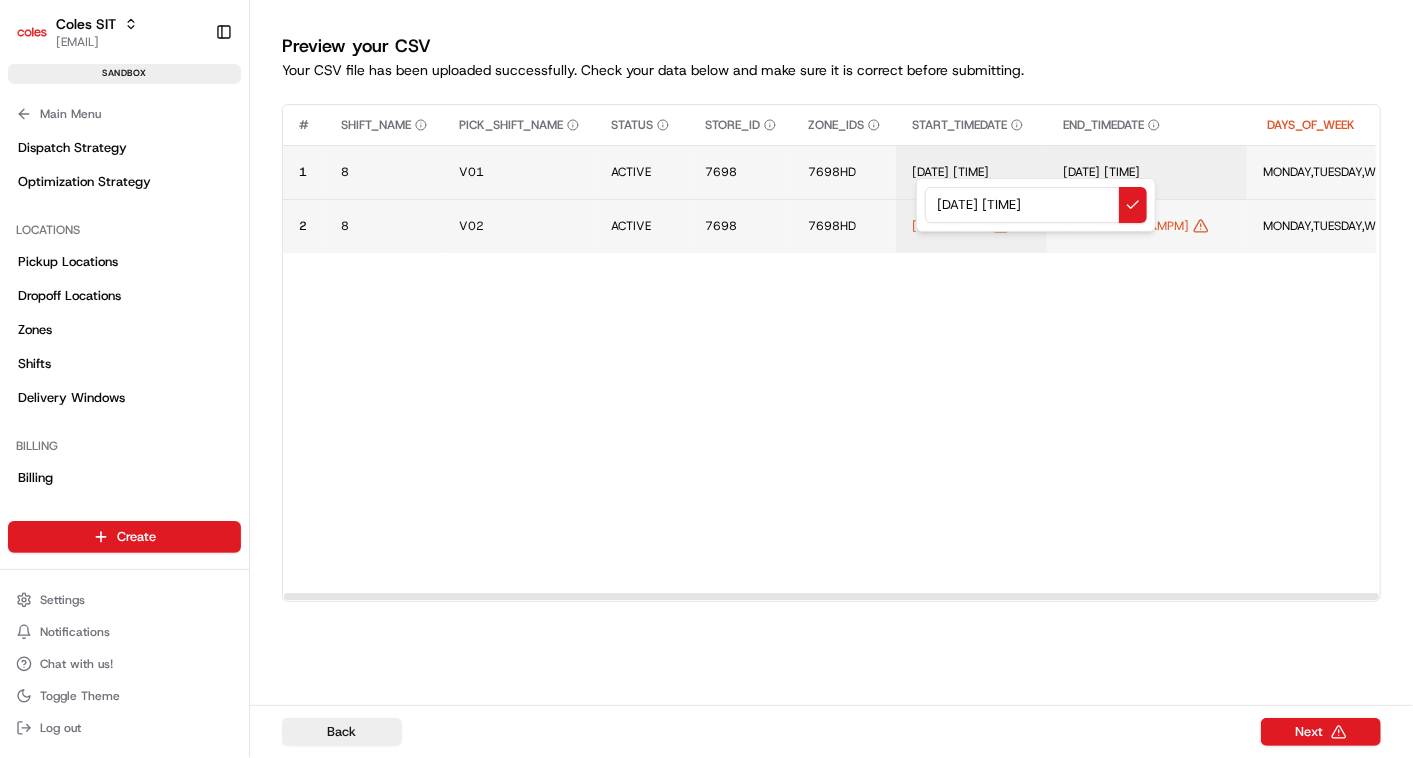 click on "7/08/2025 13:00" at bounding box center [1036, 205] 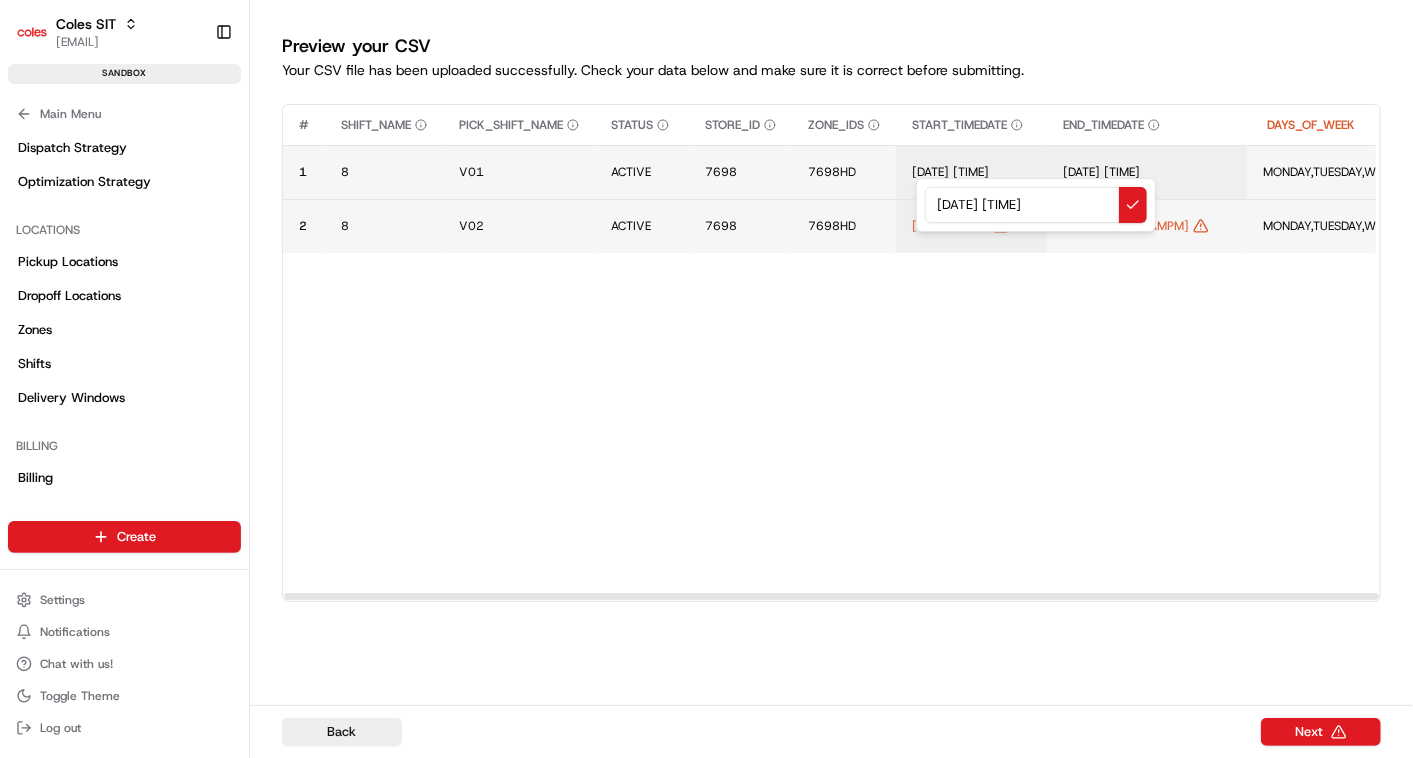 click on "7/08/2025 14:00" at bounding box center [1036, 205] 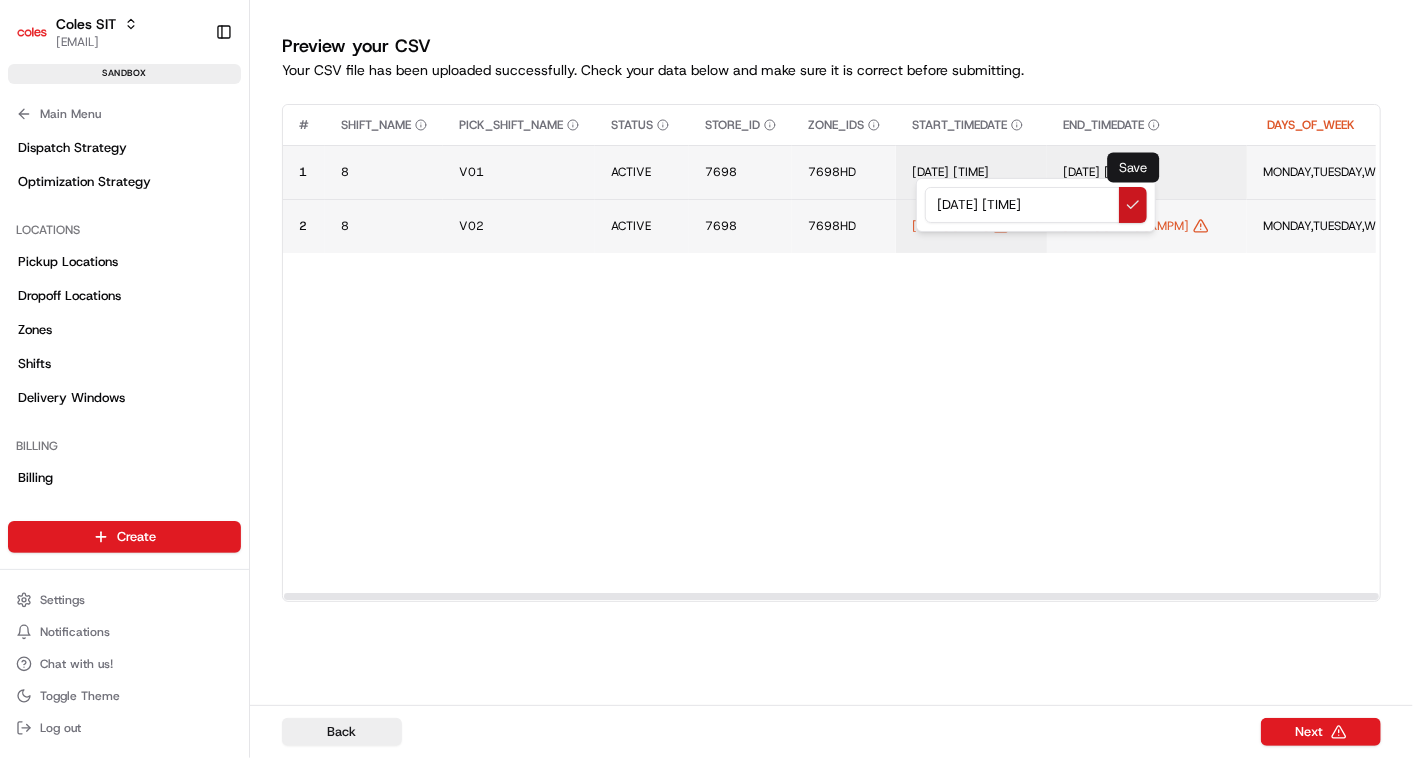 type on "7/08/2025 14:00" 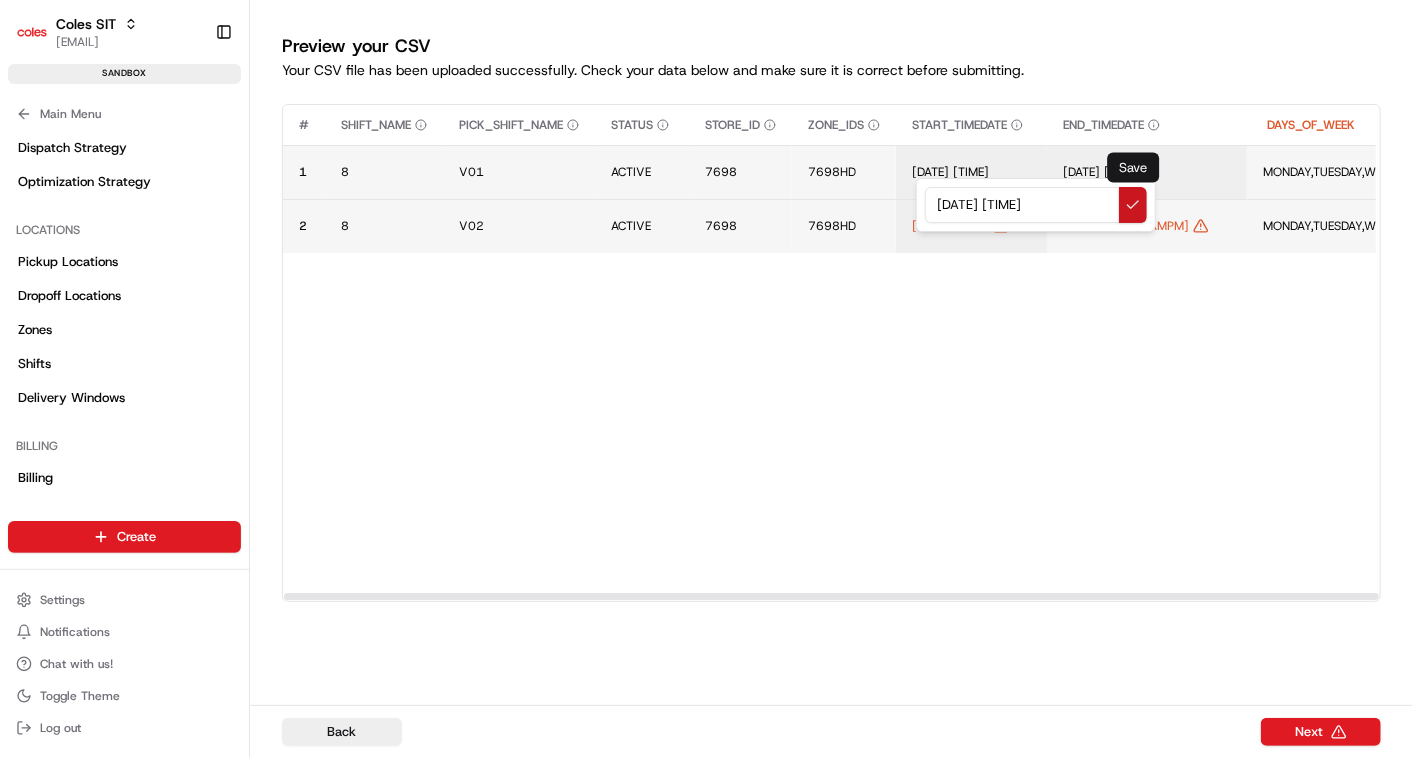 click at bounding box center (1133, 205) 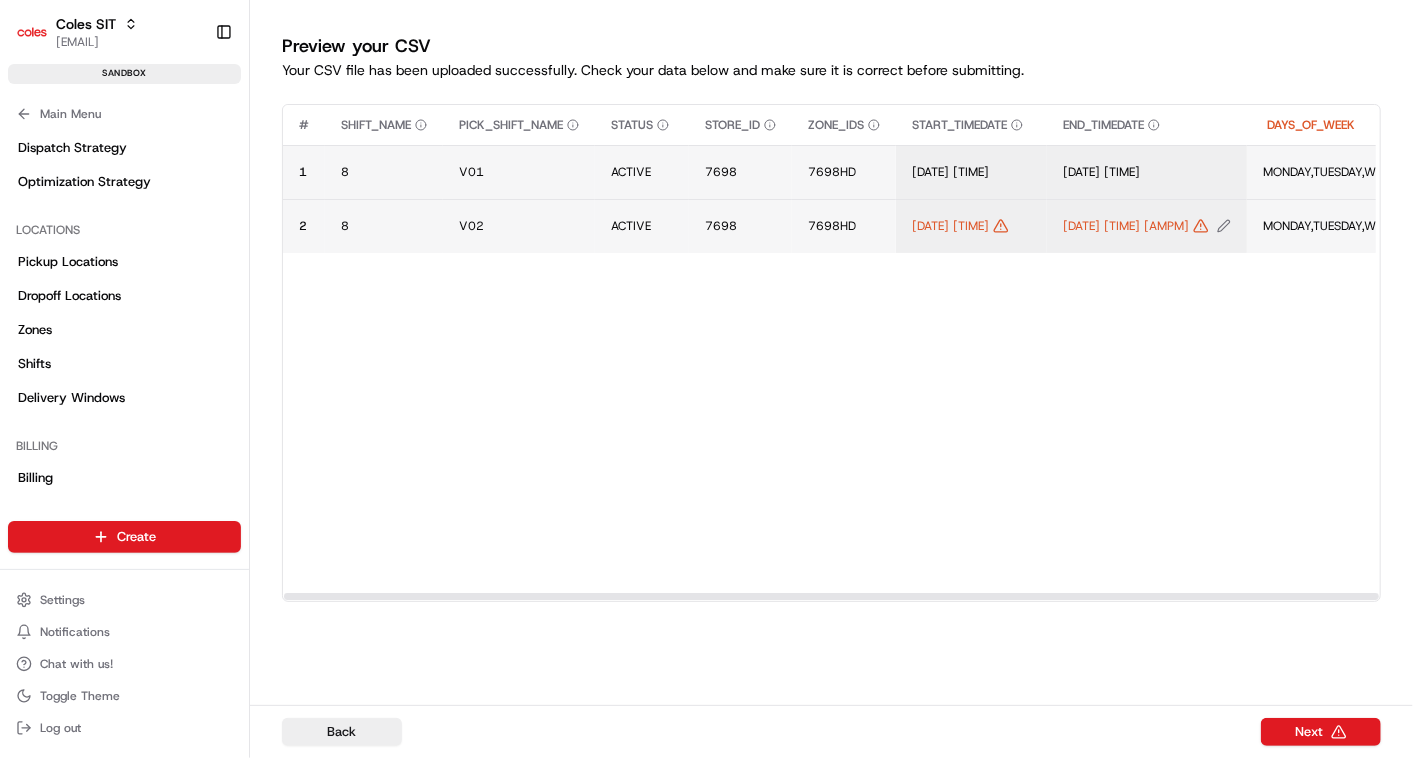 click 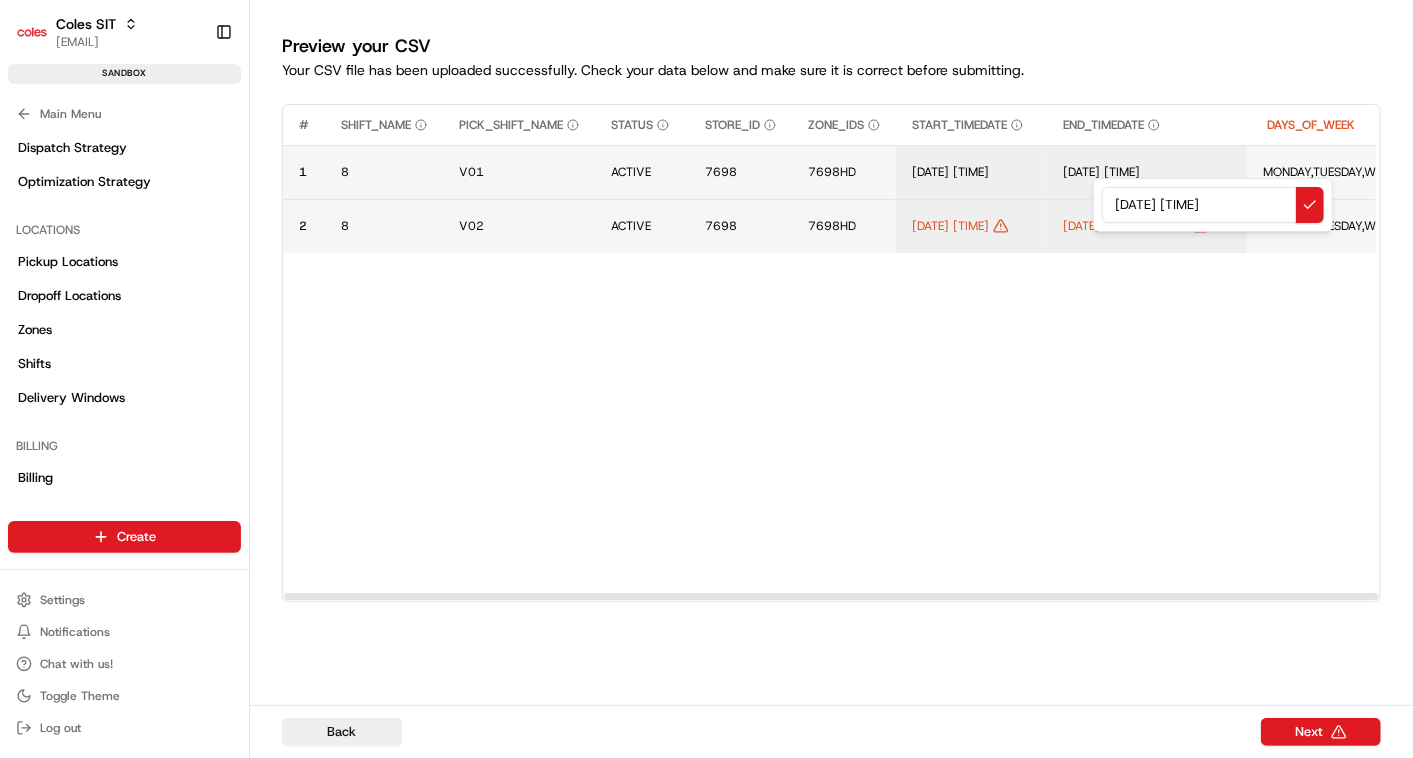 click on "7/08/2025 14:00" at bounding box center [1213, 205] 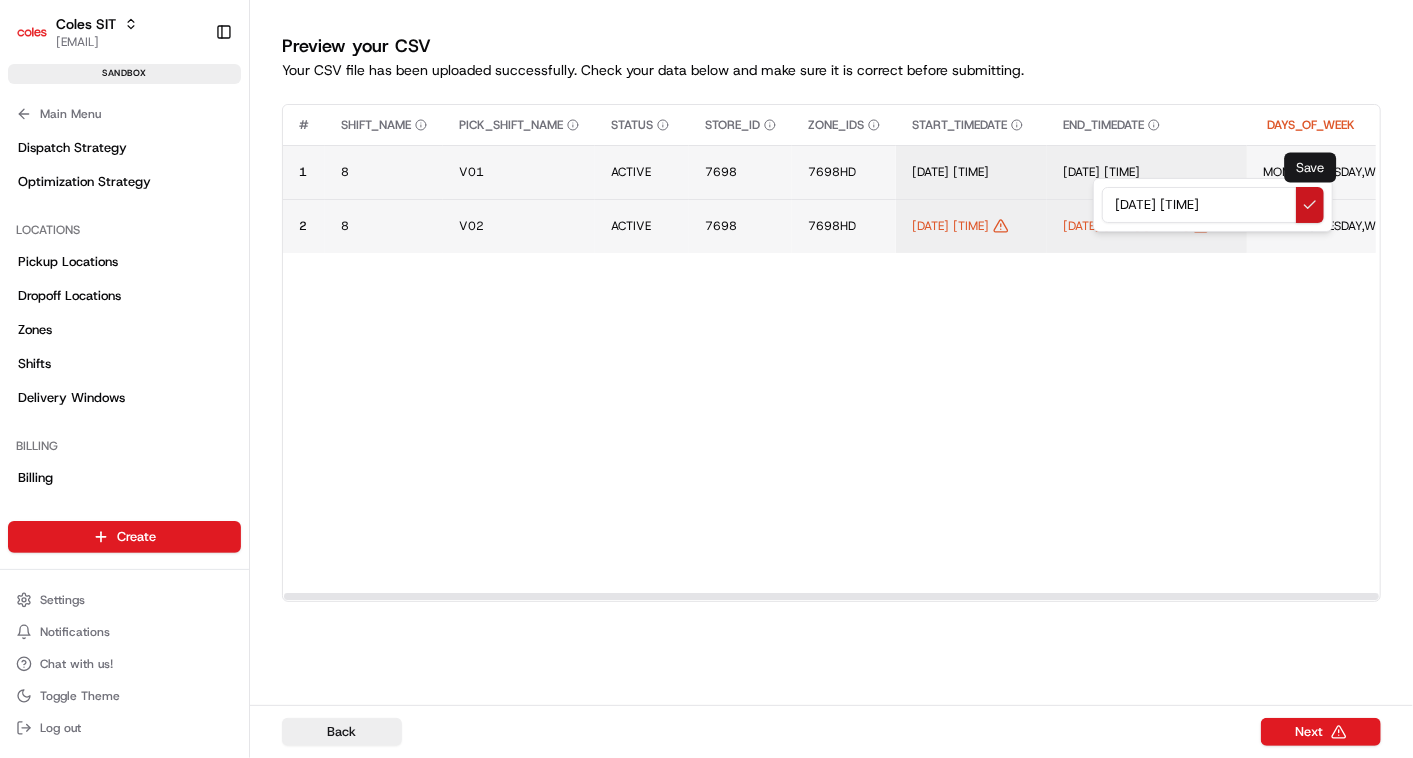 type on "7/08/2025 23:00" 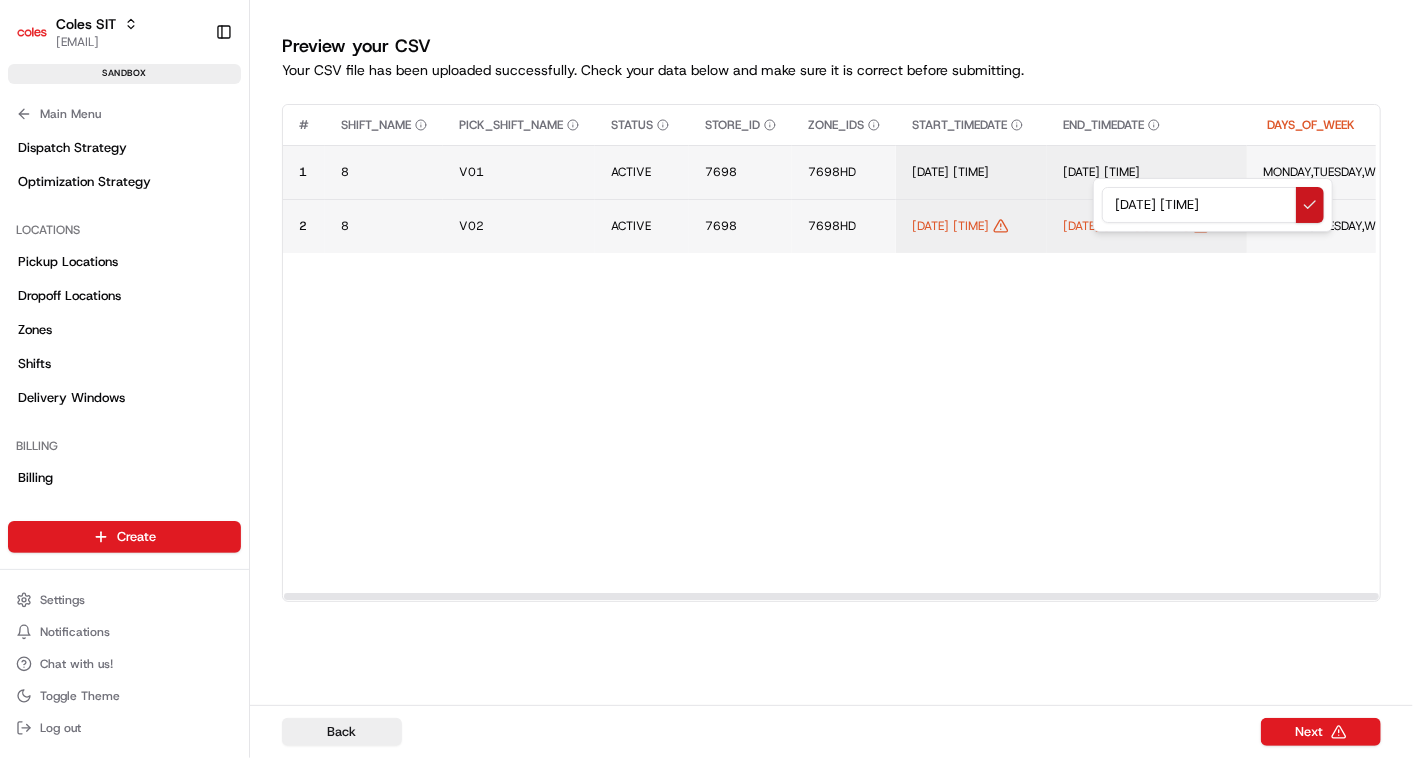 click at bounding box center (1310, 205) 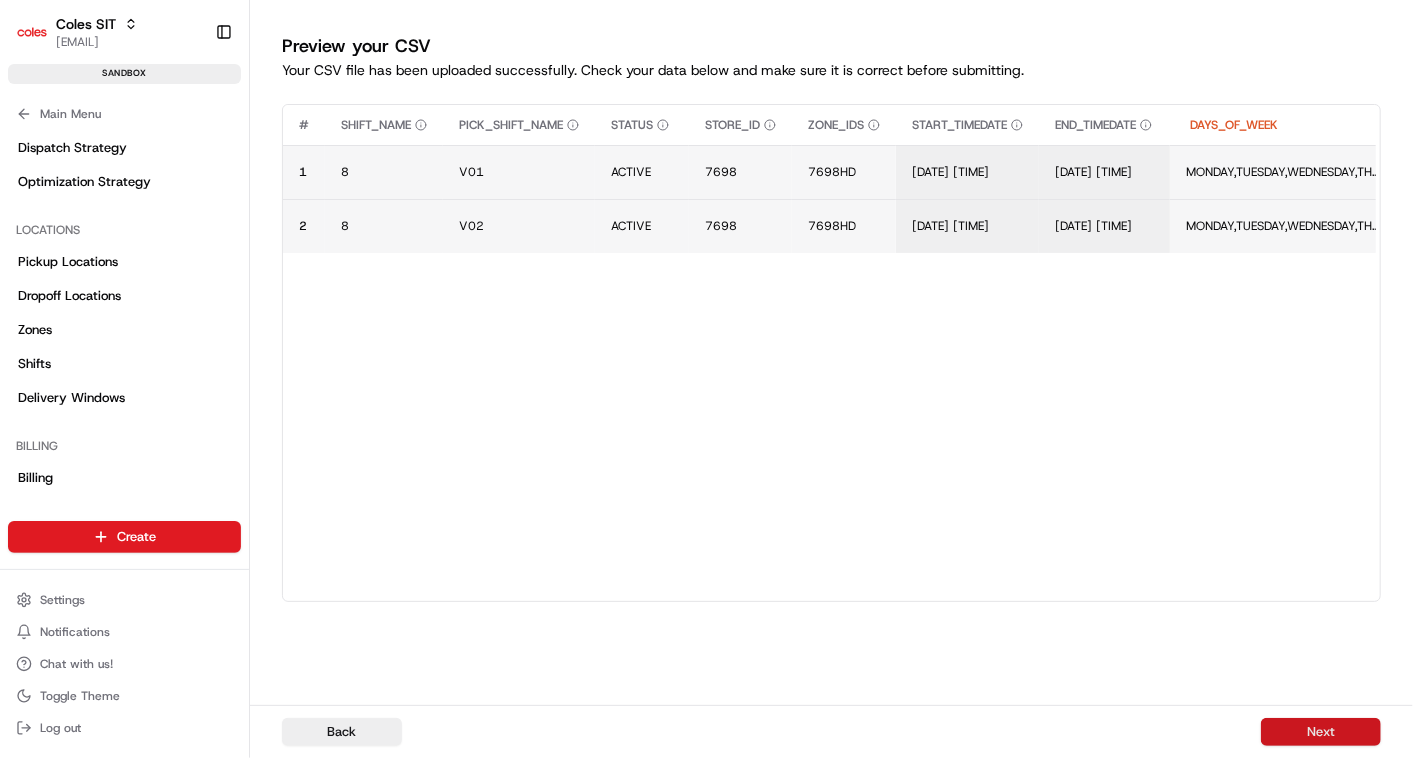 click on "Next" at bounding box center (1321, 732) 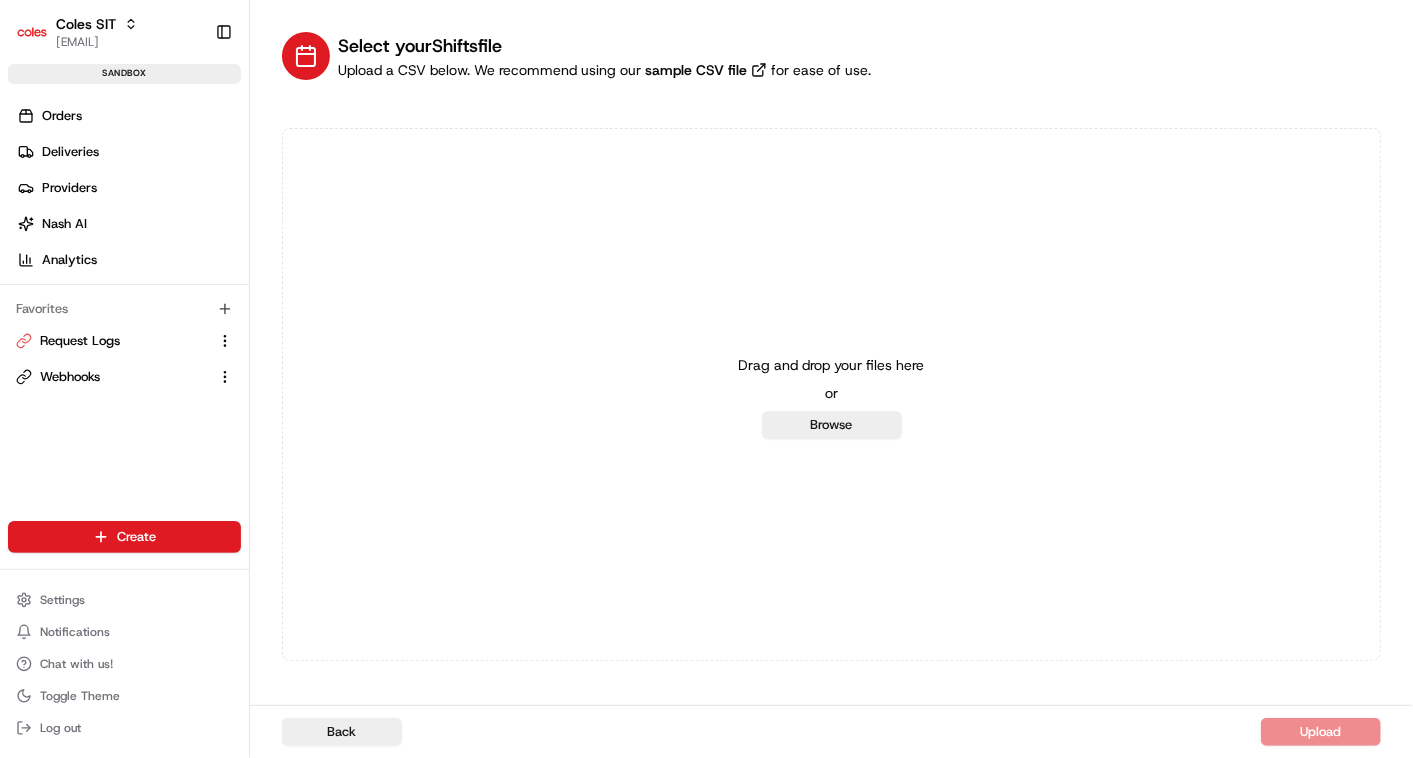 scroll, scrollTop: 0, scrollLeft: 0, axis: both 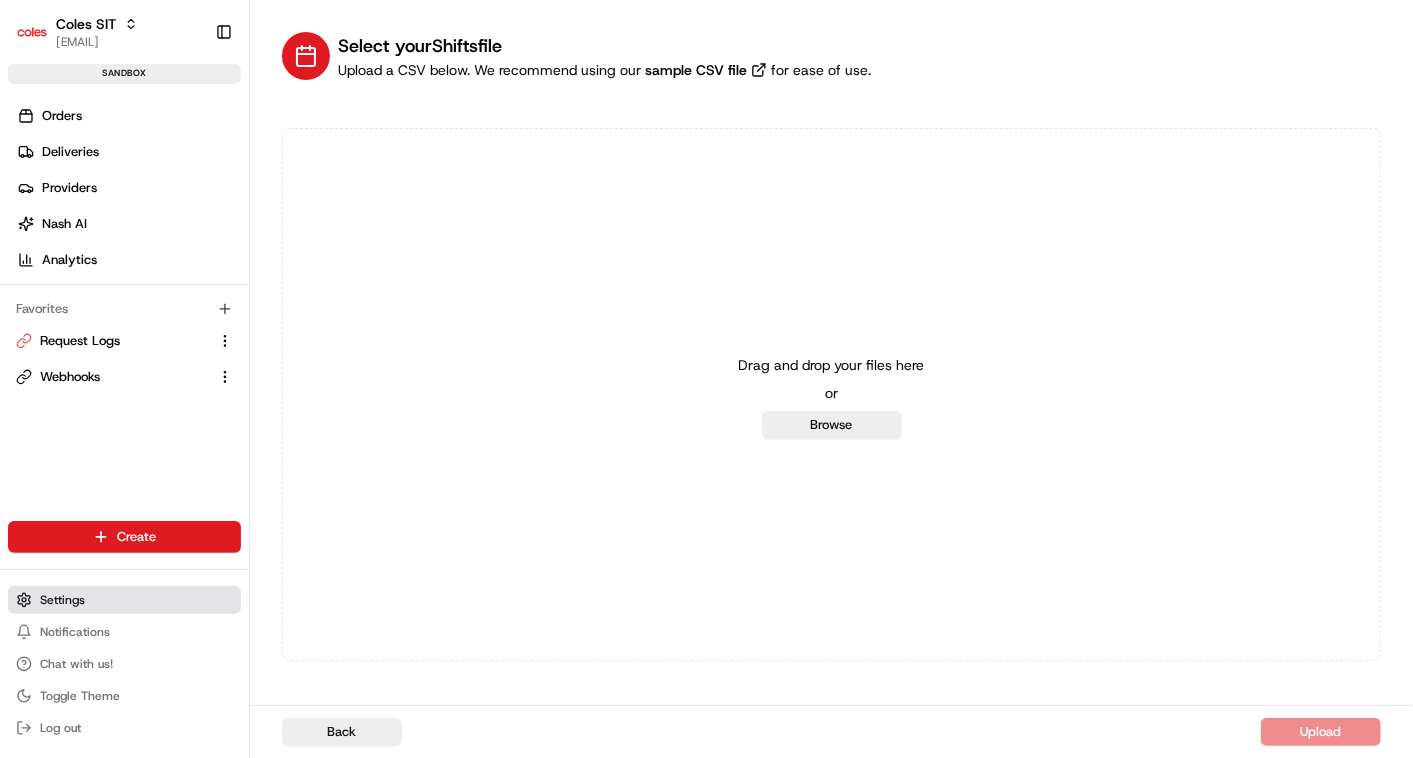click on "Settings" at bounding box center [124, 600] 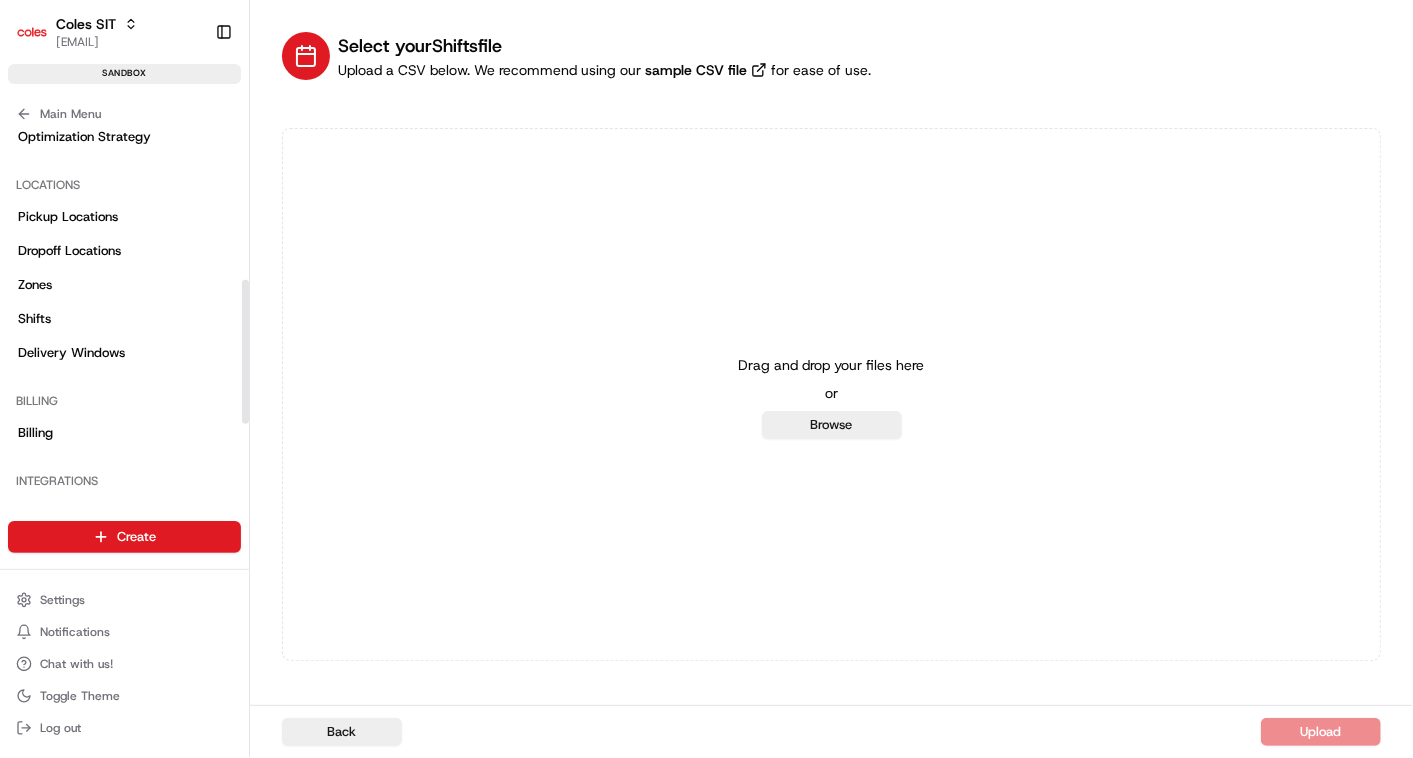 scroll, scrollTop: 376, scrollLeft: 0, axis: vertical 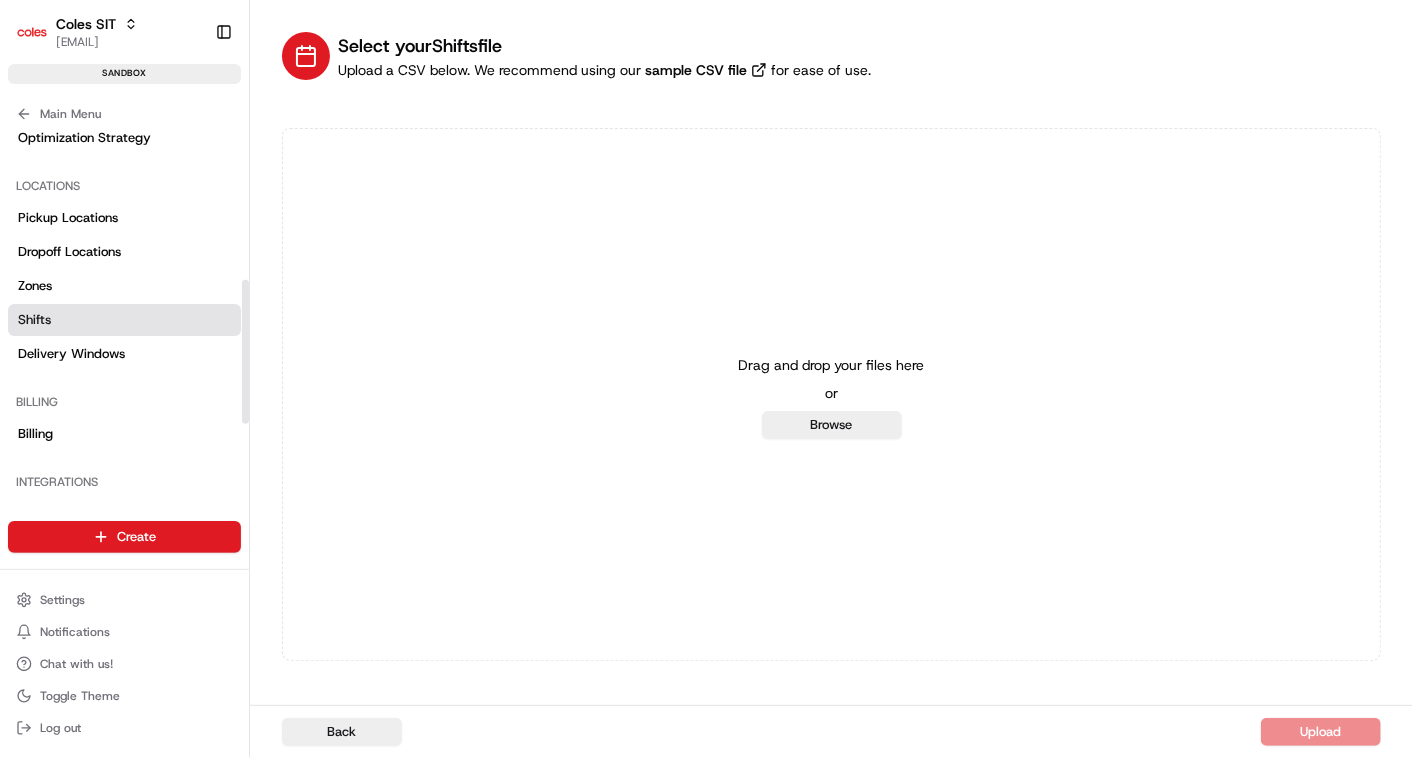 click on "Shifts" at bounding box center (124, 320) 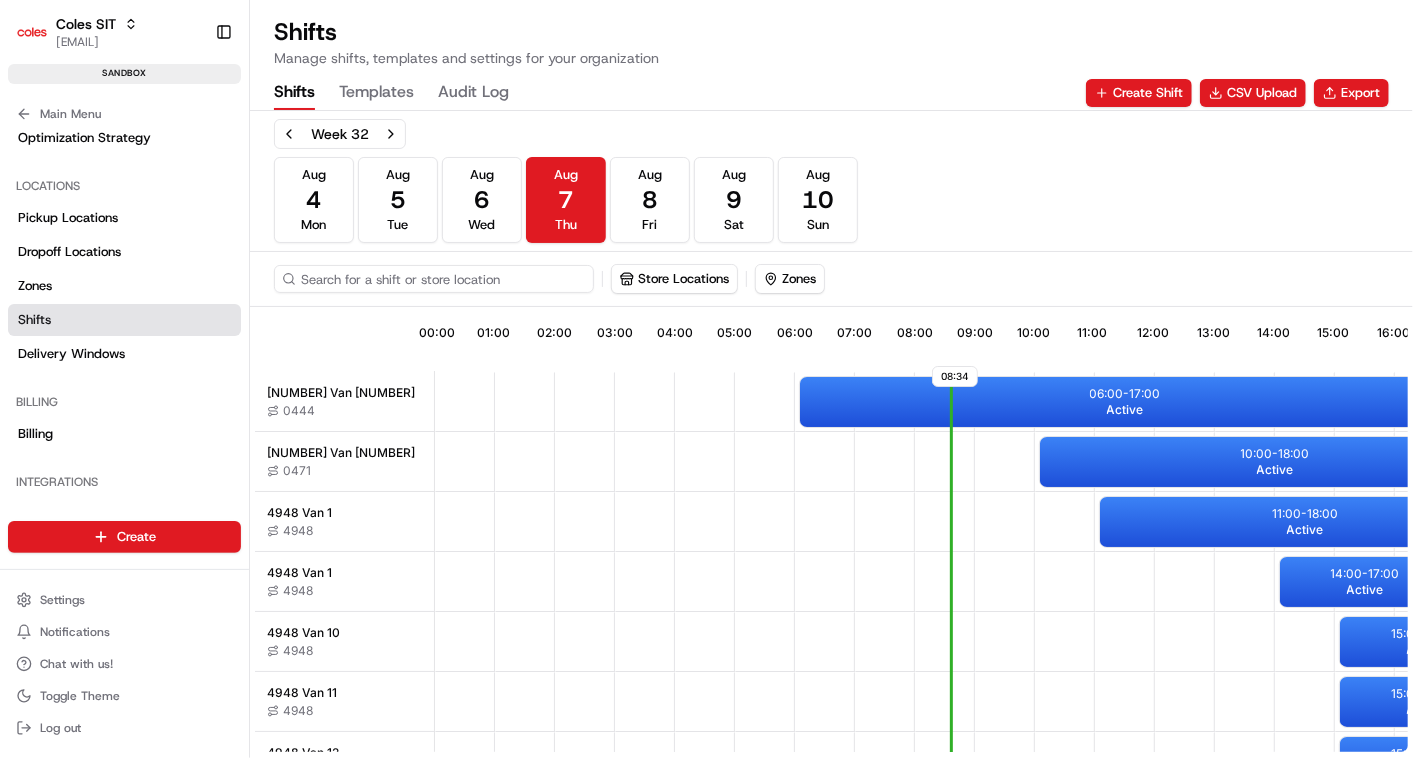 click at bounding box center (434, 279) 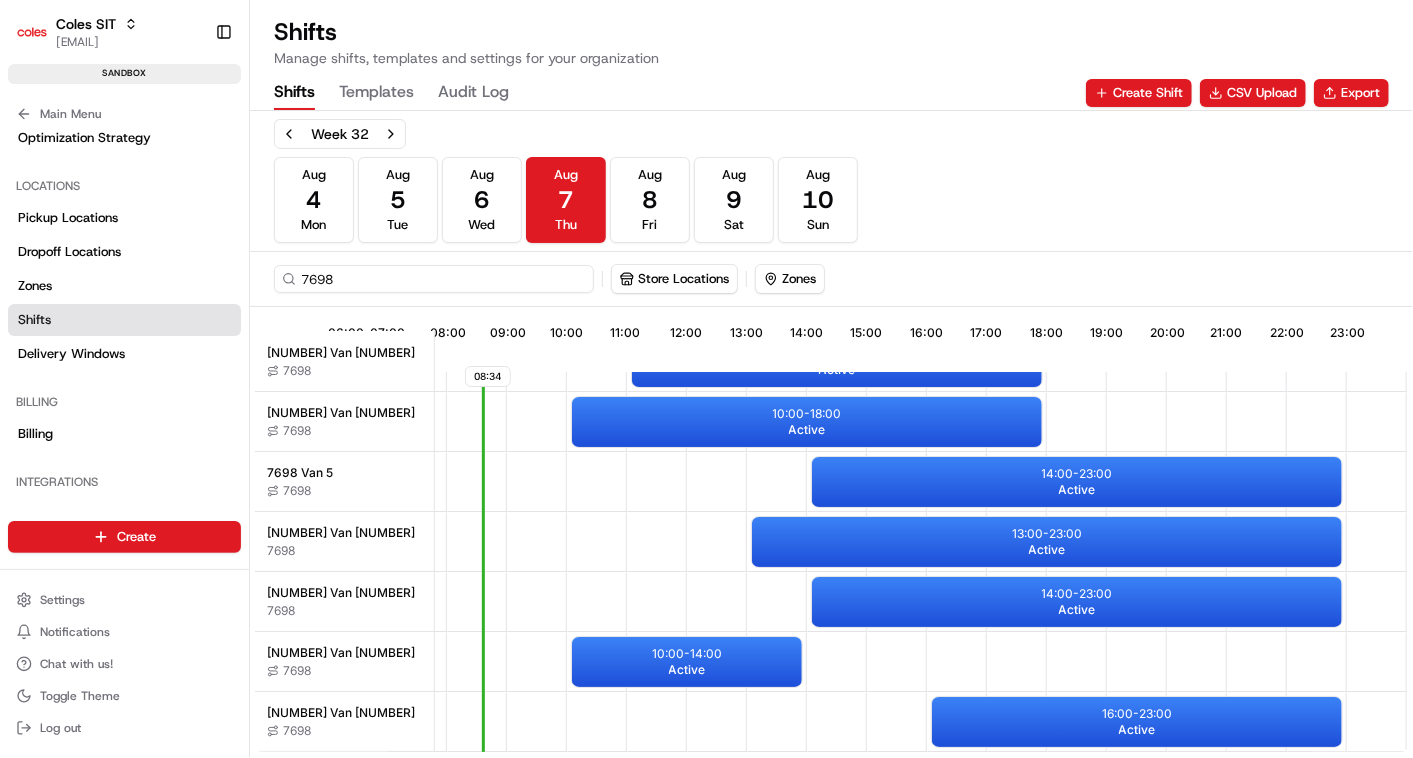 scroll, scrollTop: 49, scrollLeft: 477, axis: both 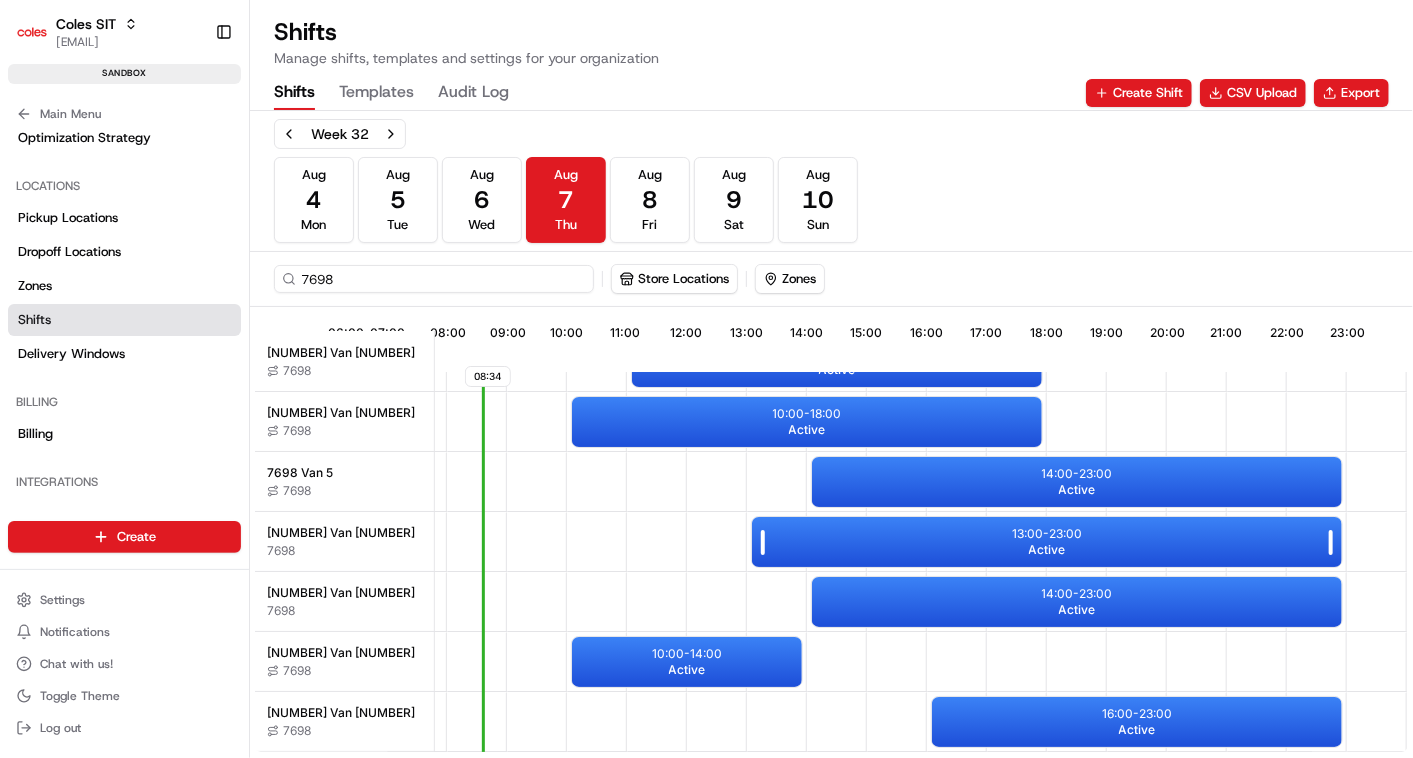 type on "7698" 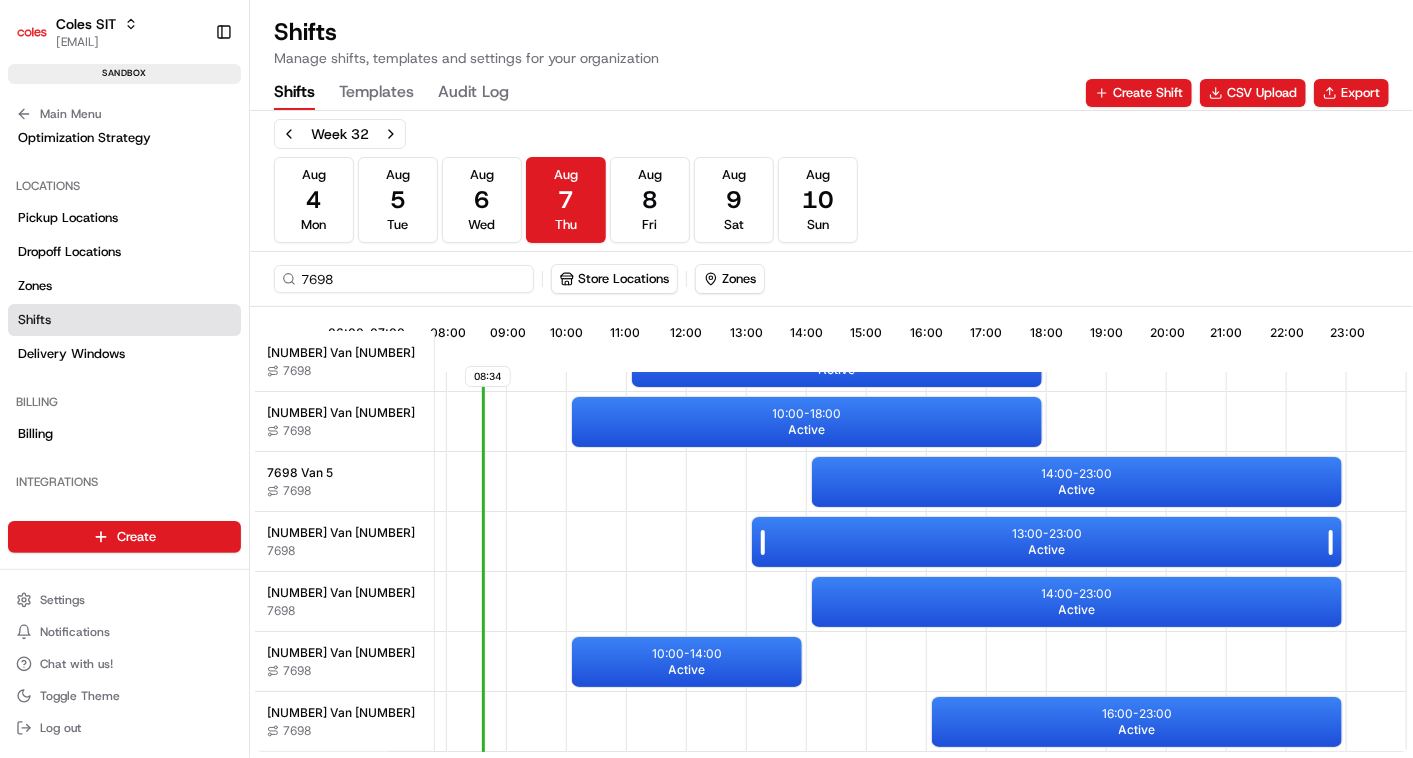 click on "13:00  -  23:00 Active" at bounding box center [1047, 542] 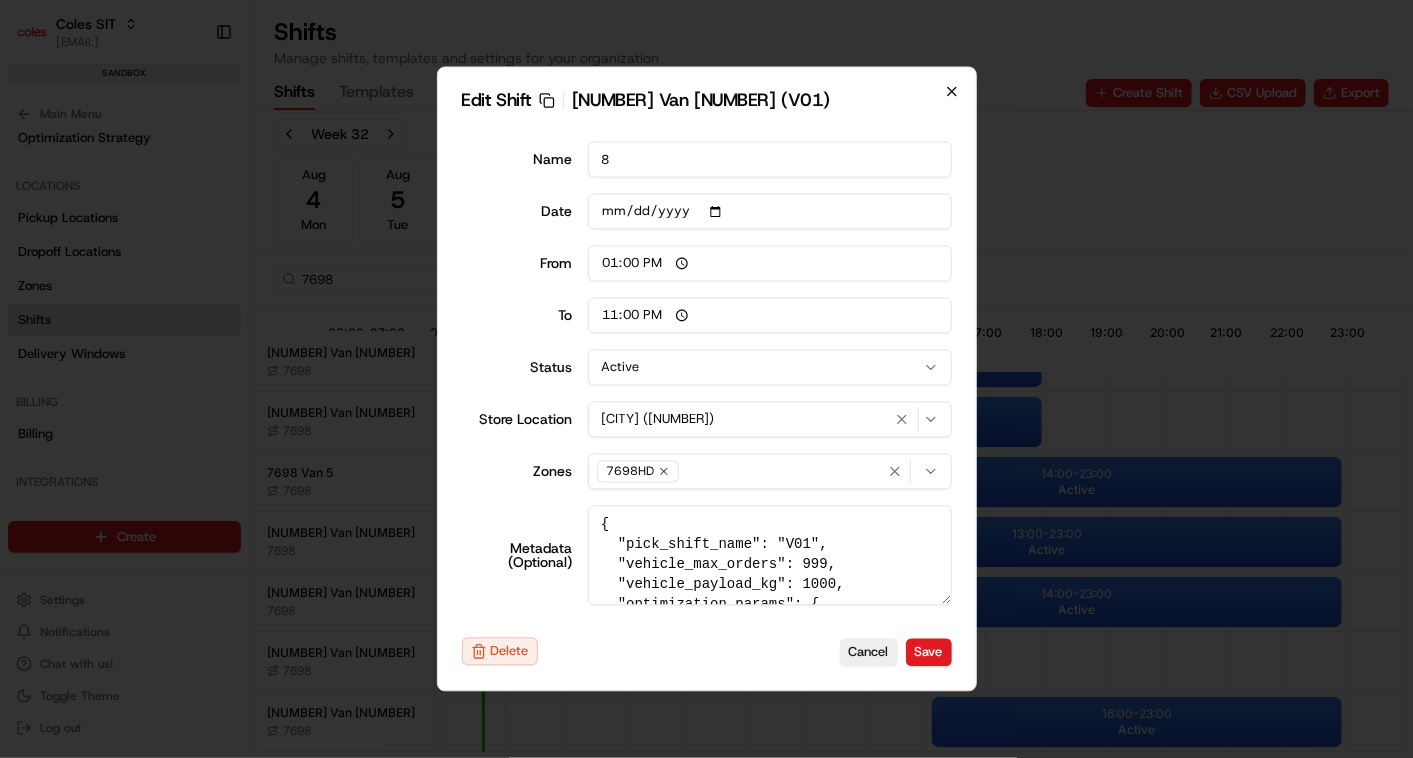 click 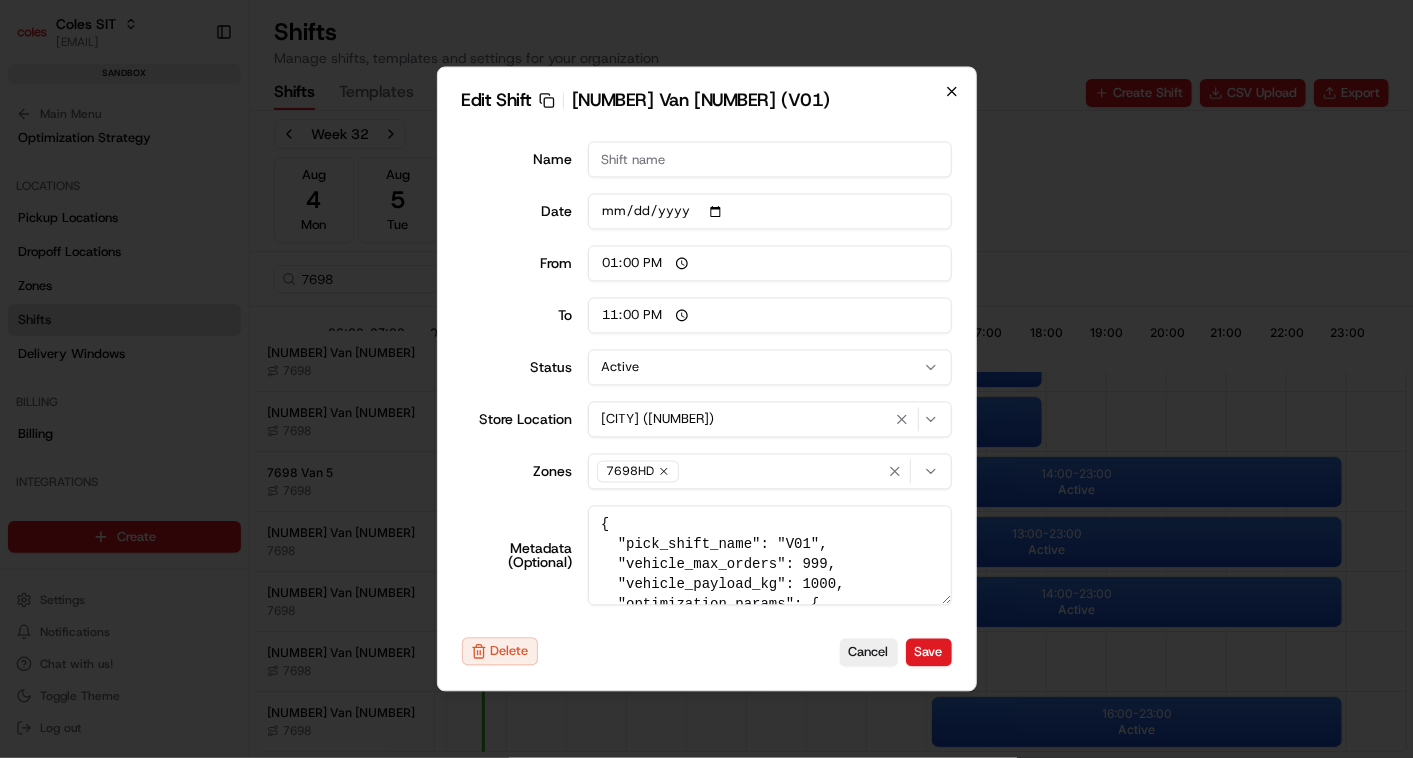type 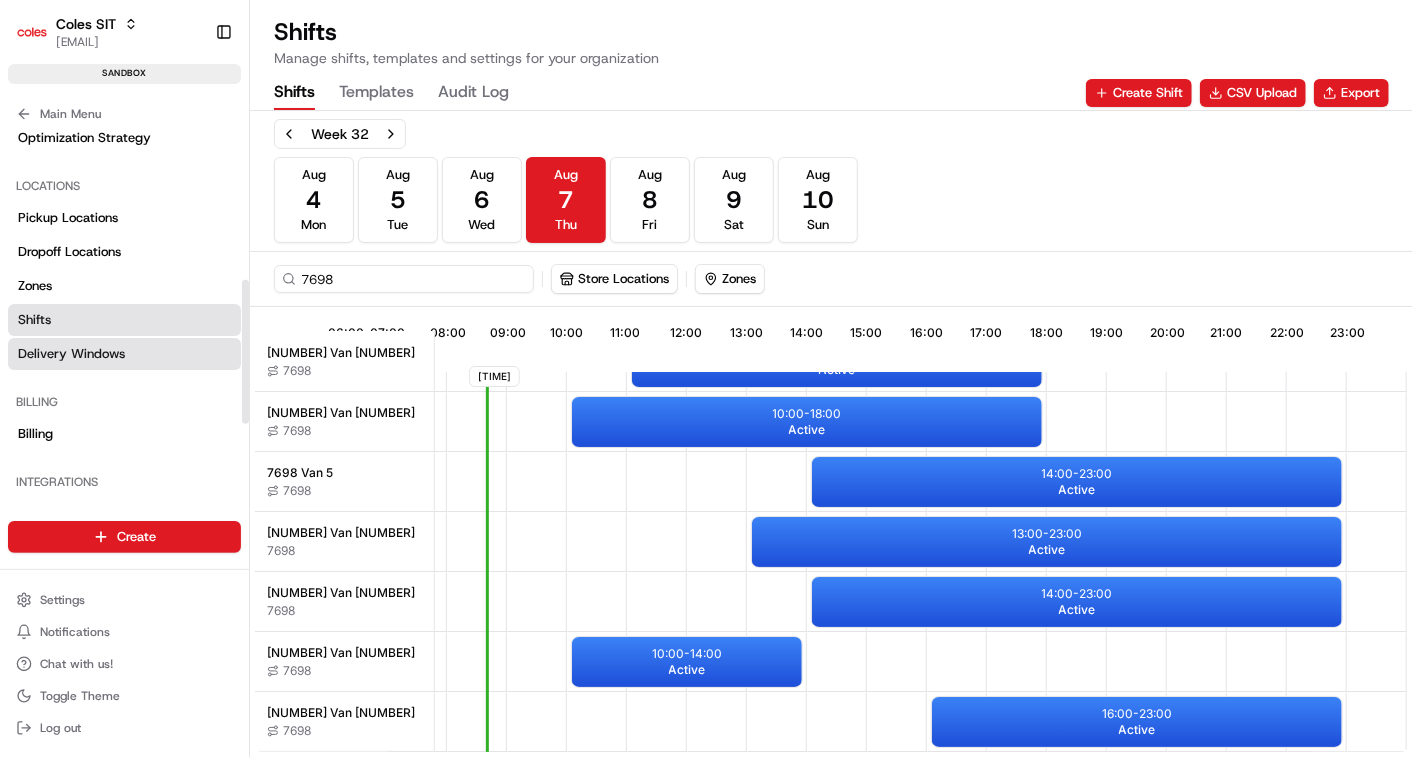 click on "Delivery Windows" at bounding box center (71, 354) 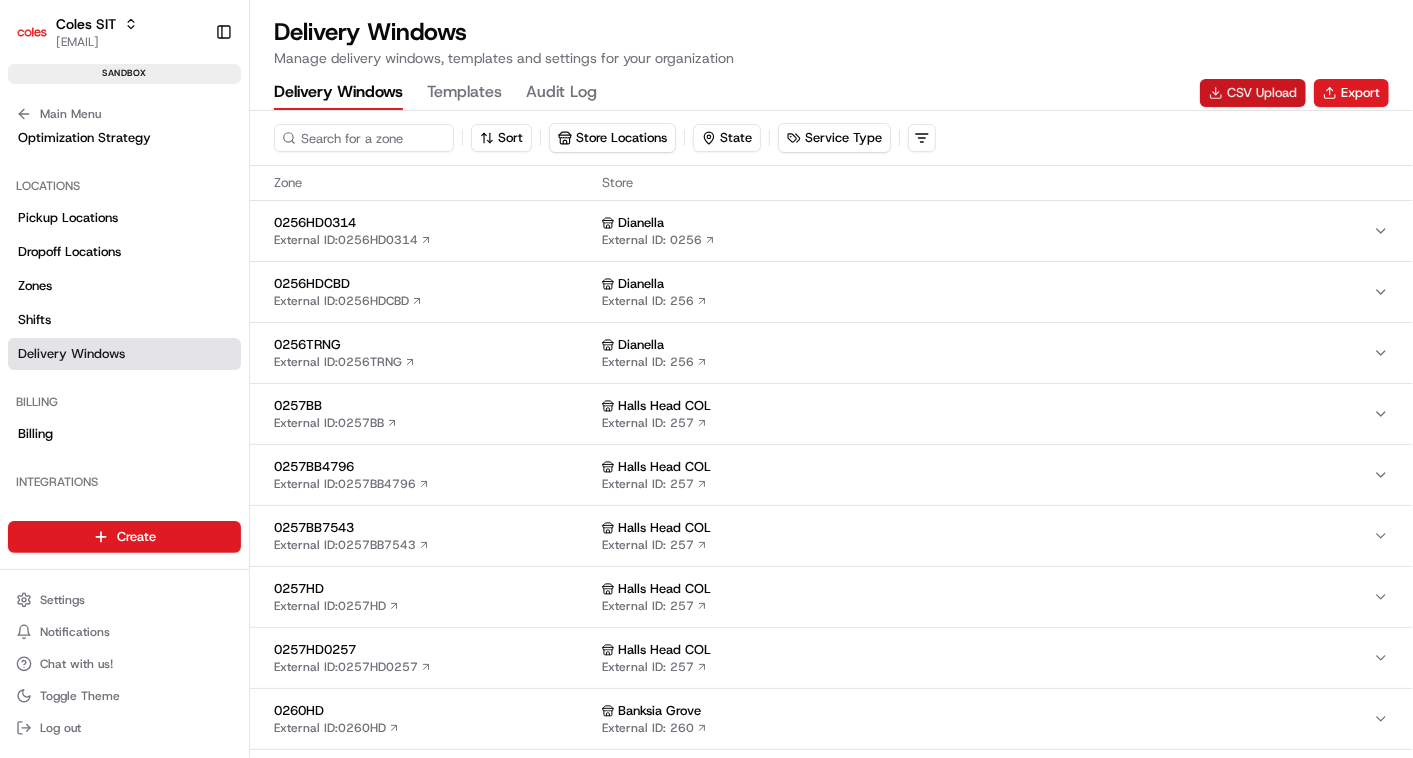 click on "CSV Upload" at bounding box center [1253, 93] 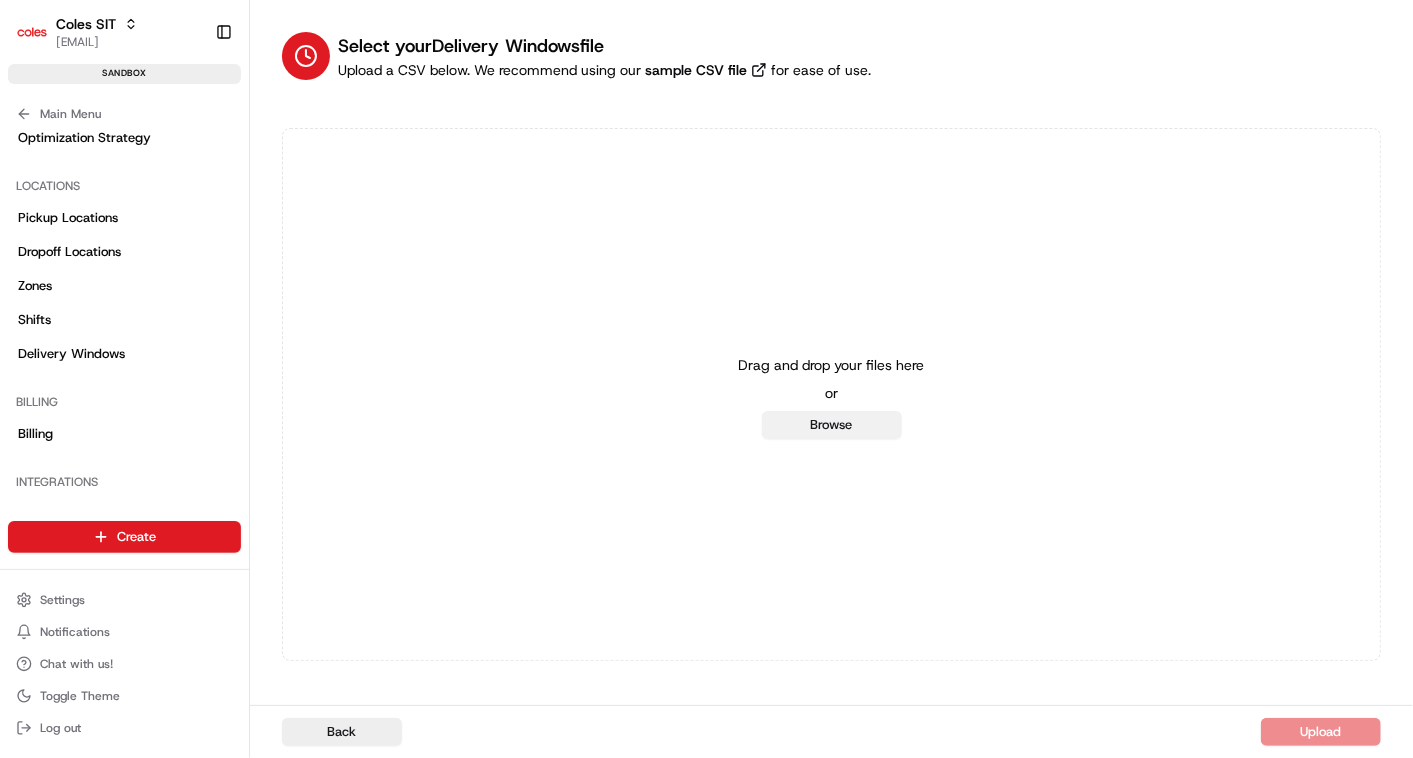 click on "Browse" at bounding box center [832, 425] 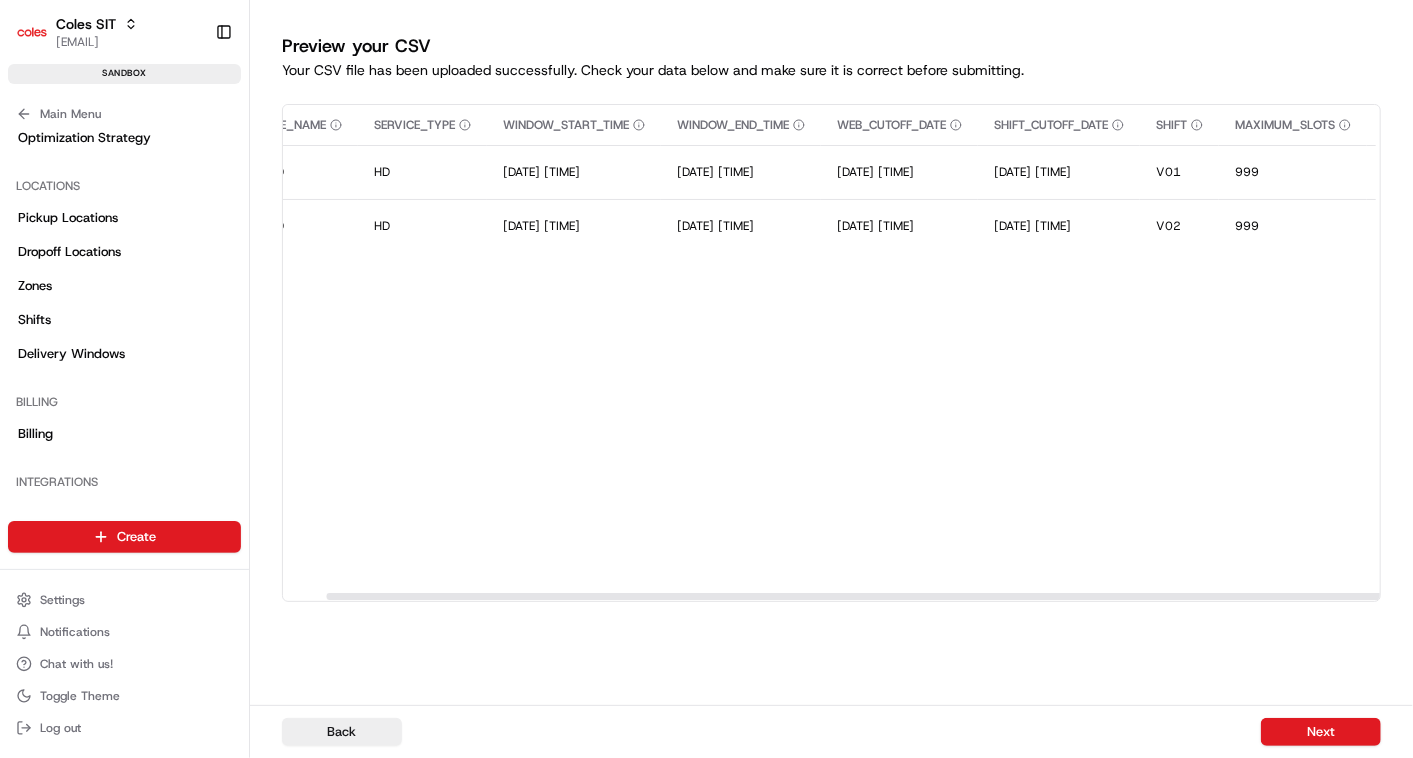 scroll, scrollTop: 0, scrollLeft: 177, axis: horizontal 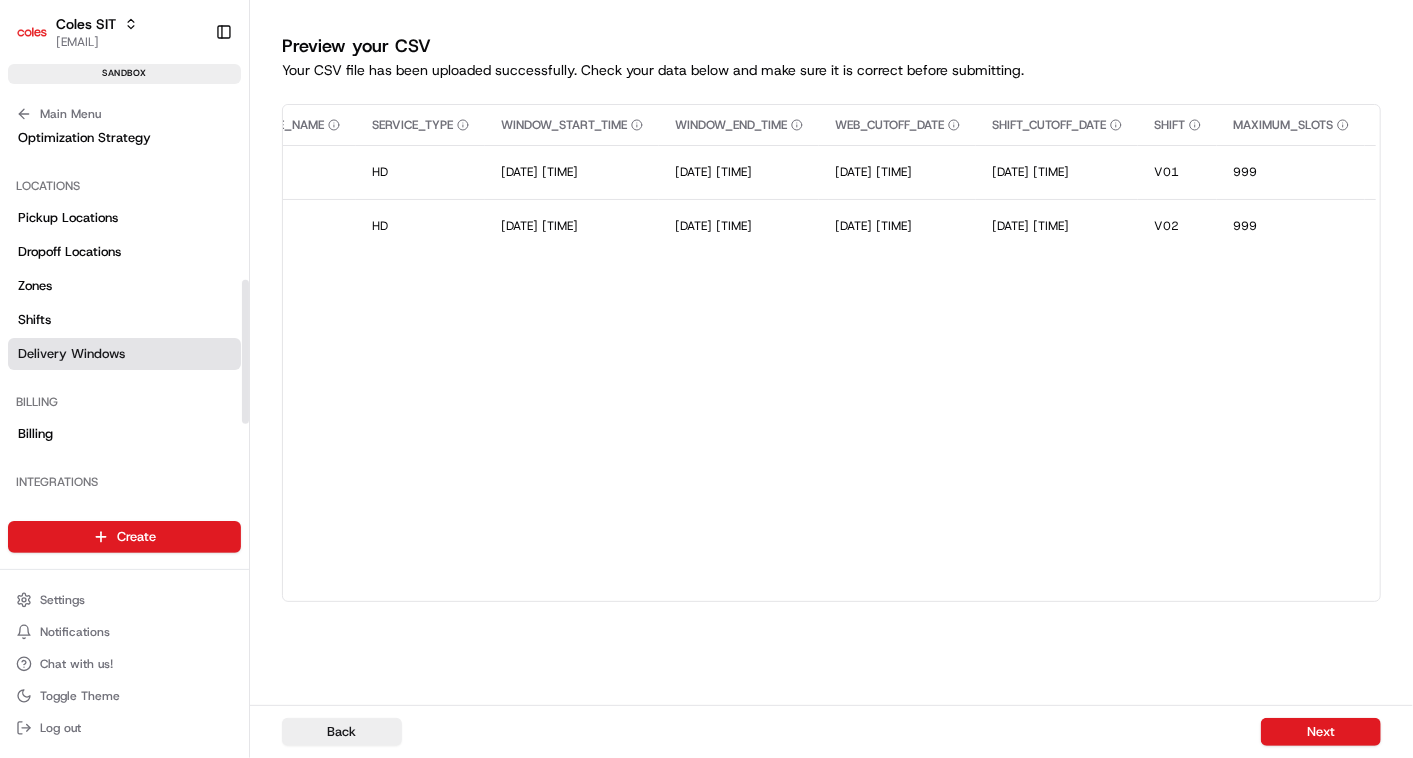 click on "Delivery Windows" at bounding box center [124, 354] 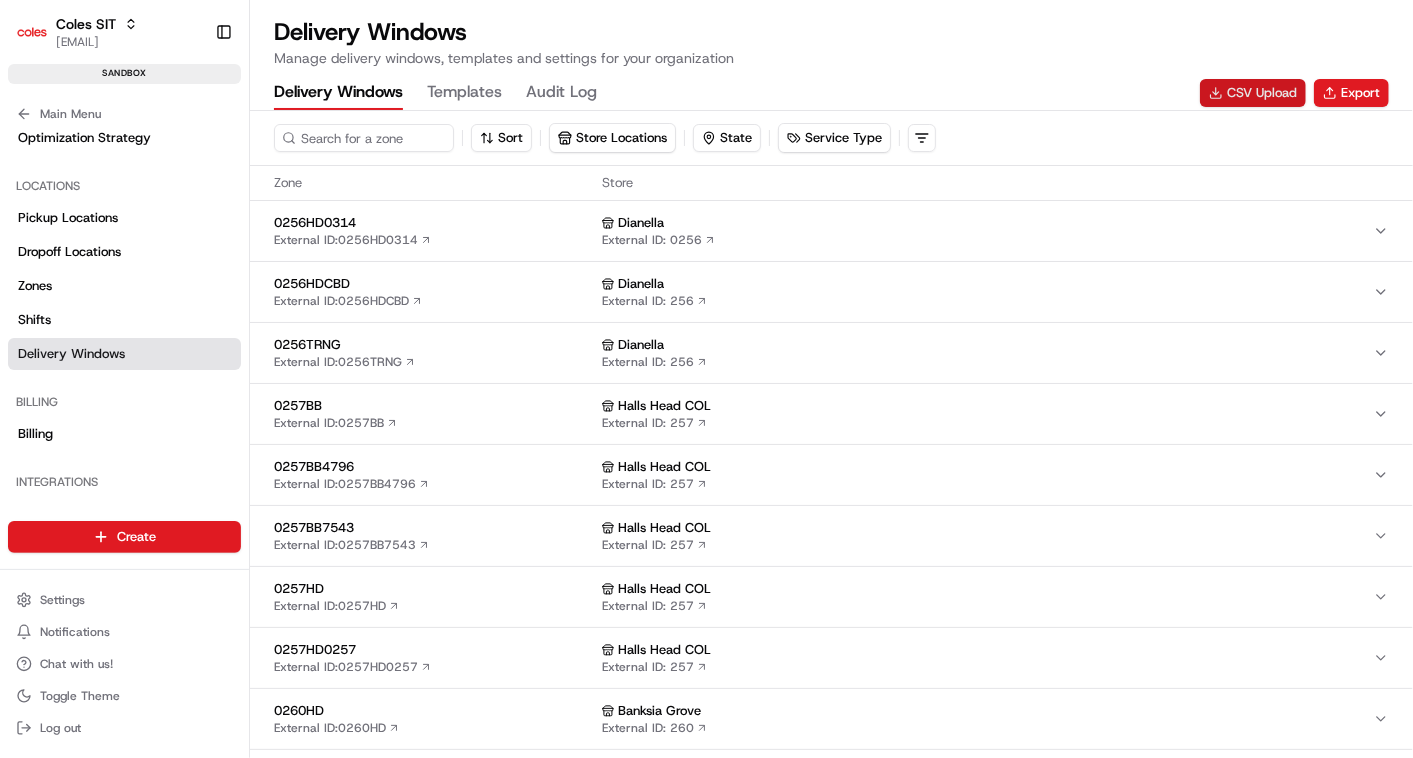 click on "CSV Upload" at bounding box center [1253, 93] 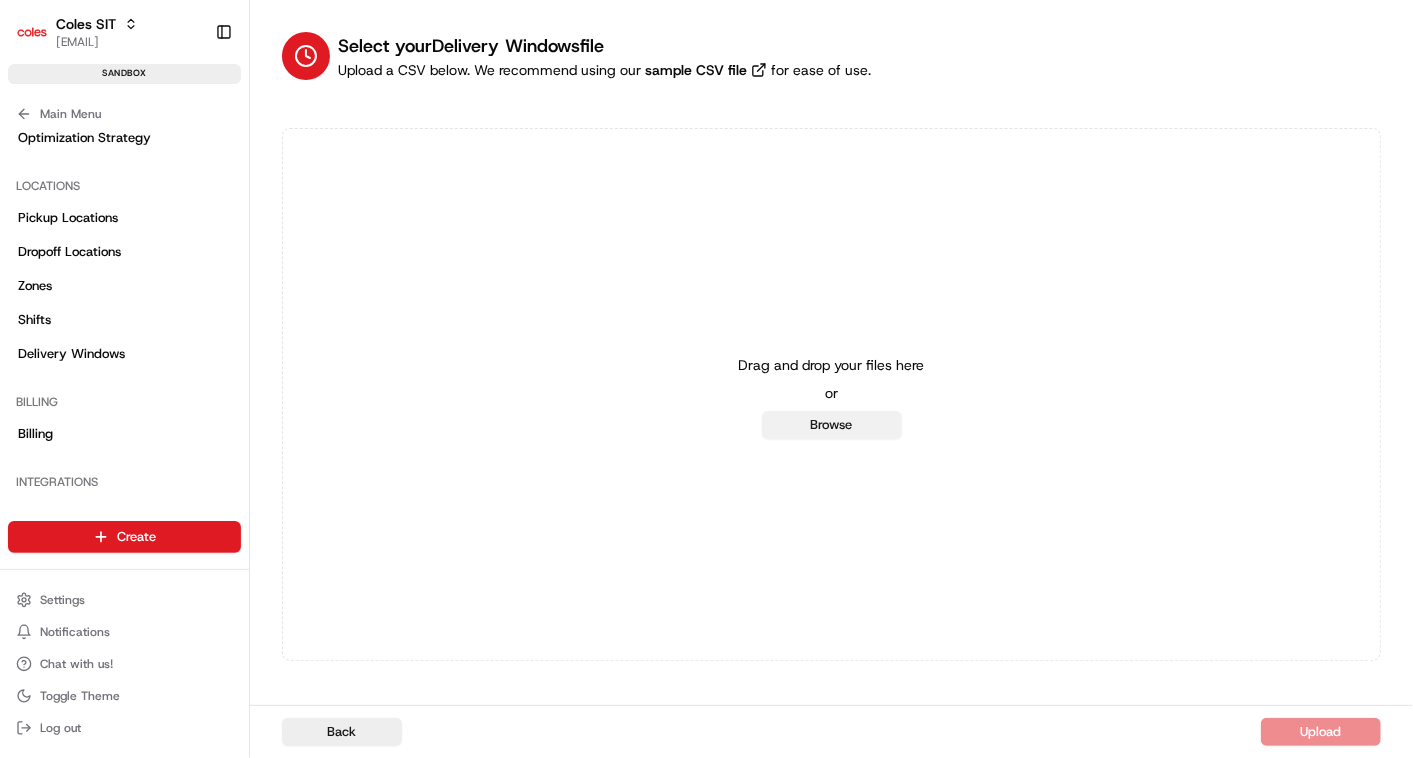 click on "Browse" at bounding box center [832, 425] 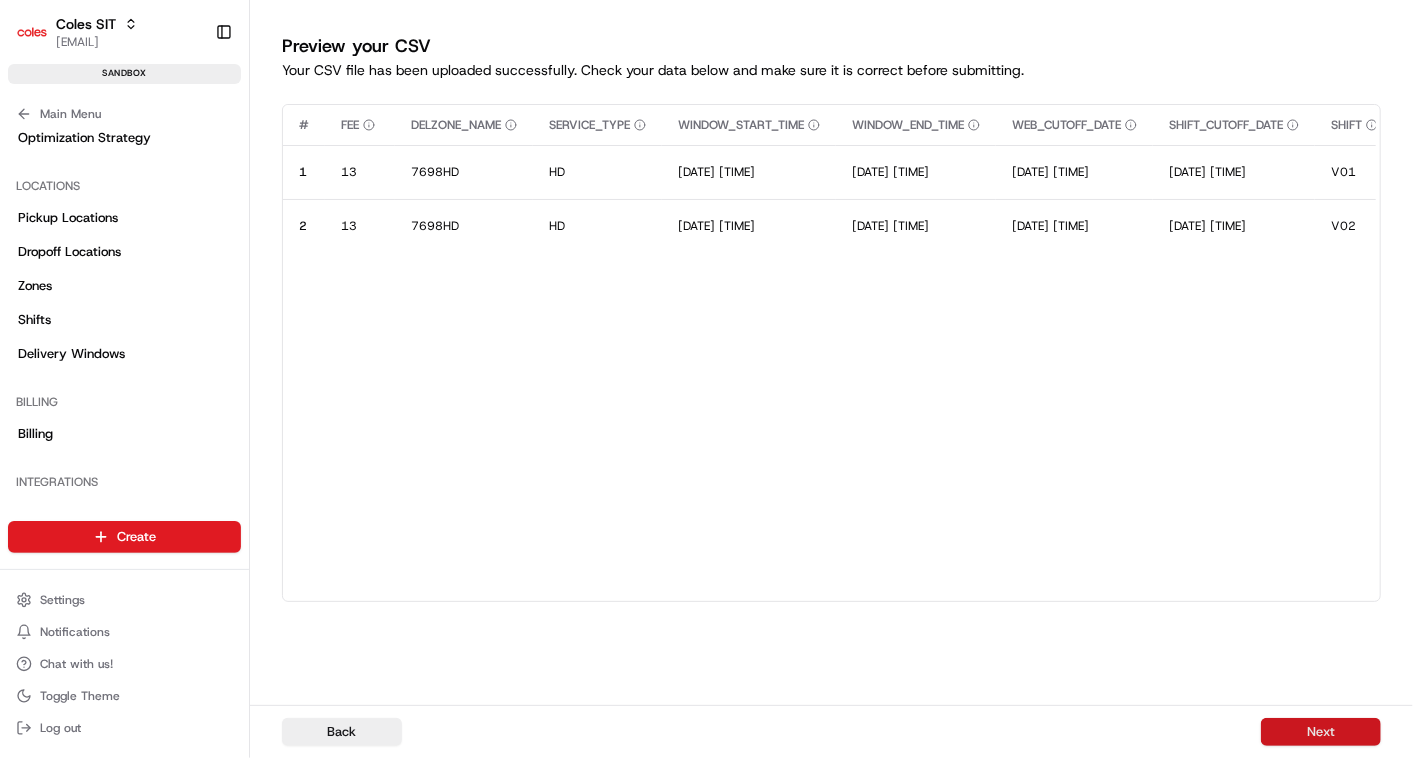 click on "Next" at bounding box center [1321, 732] 